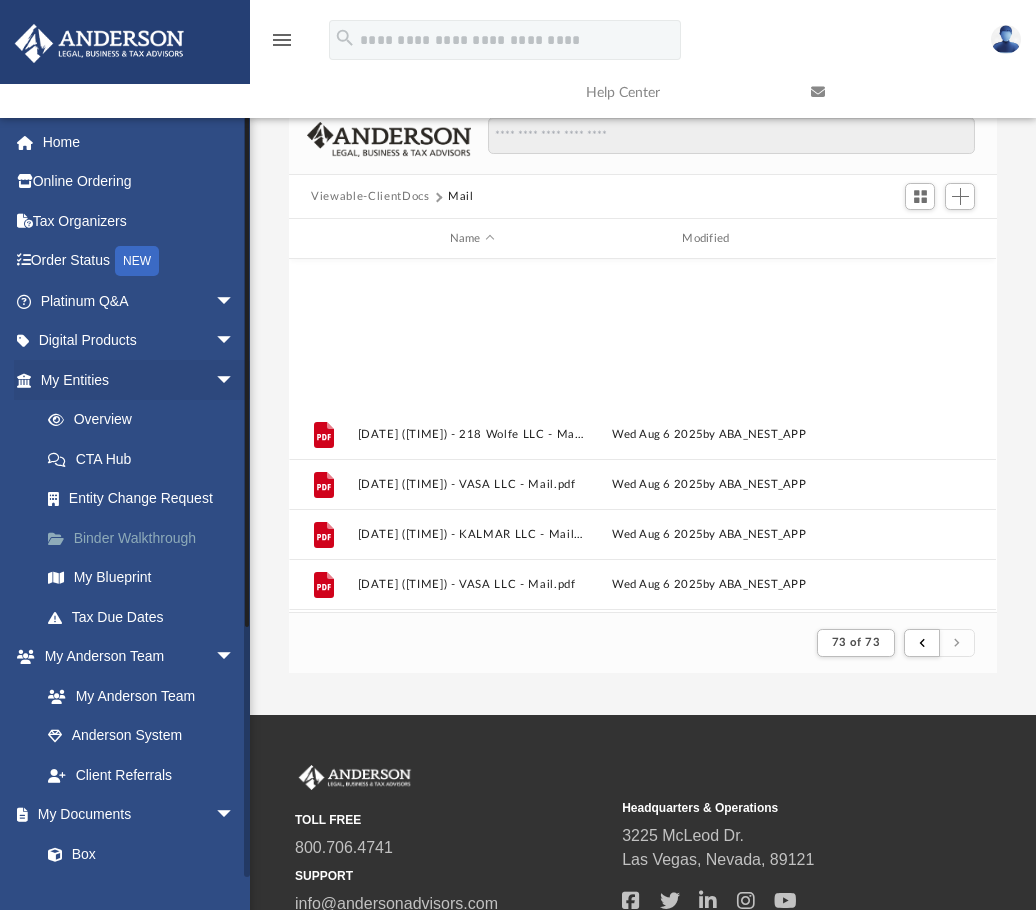 scroll, scrollTop: 0, scrollLeft: 0, axis: both 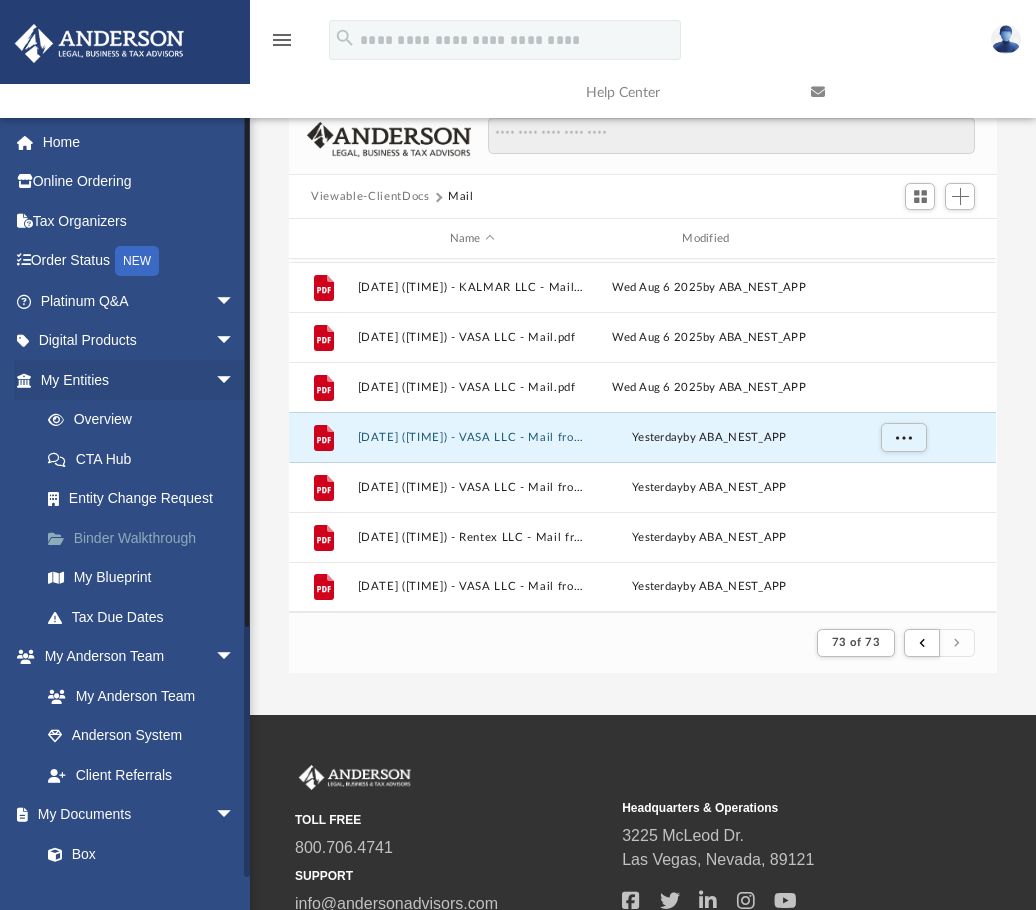 click on "Binder Walkthrough" at bounding box center (146, 538) 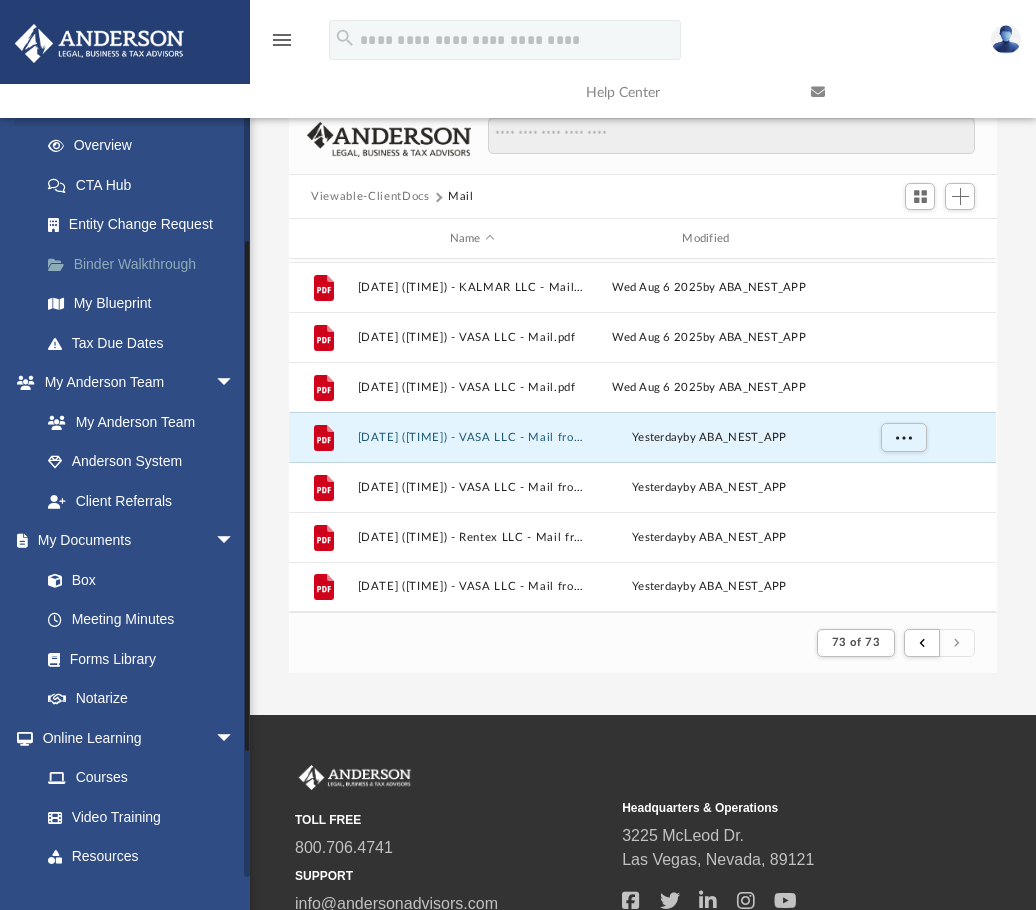 scroll, scrollTop: 357, scrollLeft: 0, axis: vertical 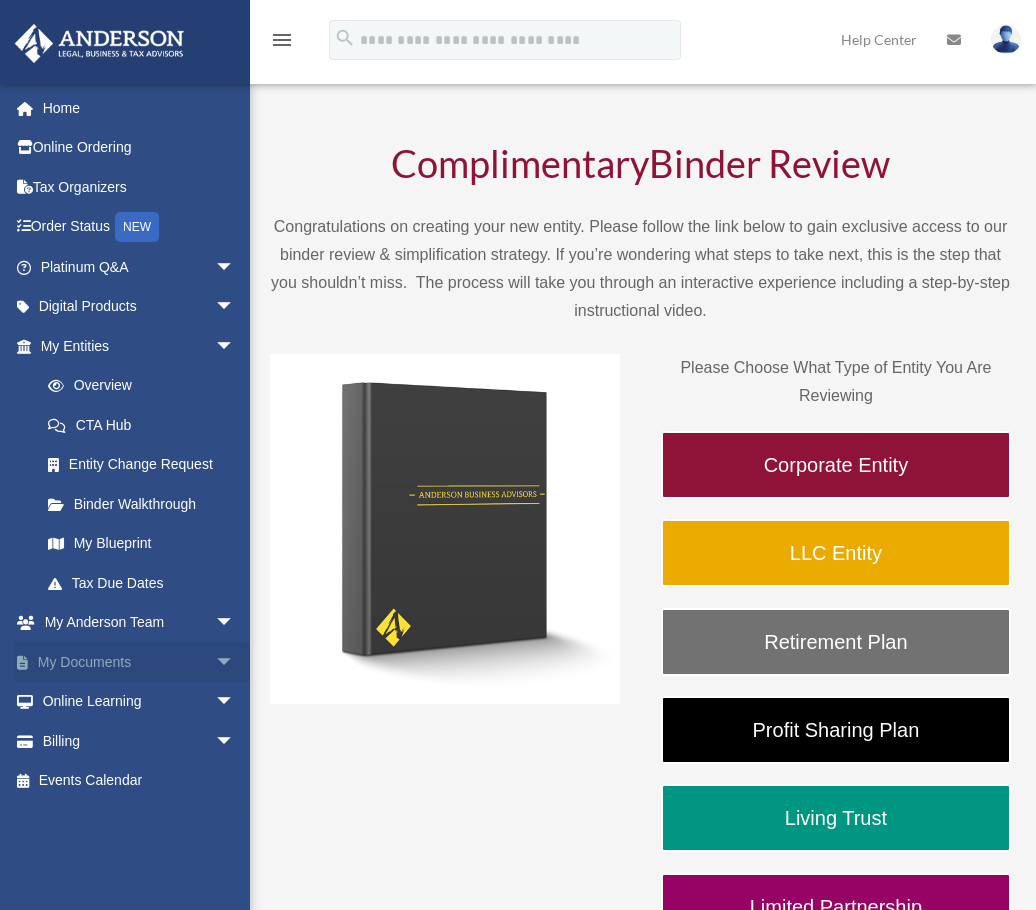 click on "arrow_drop_down" at bounding box center (235, 662) 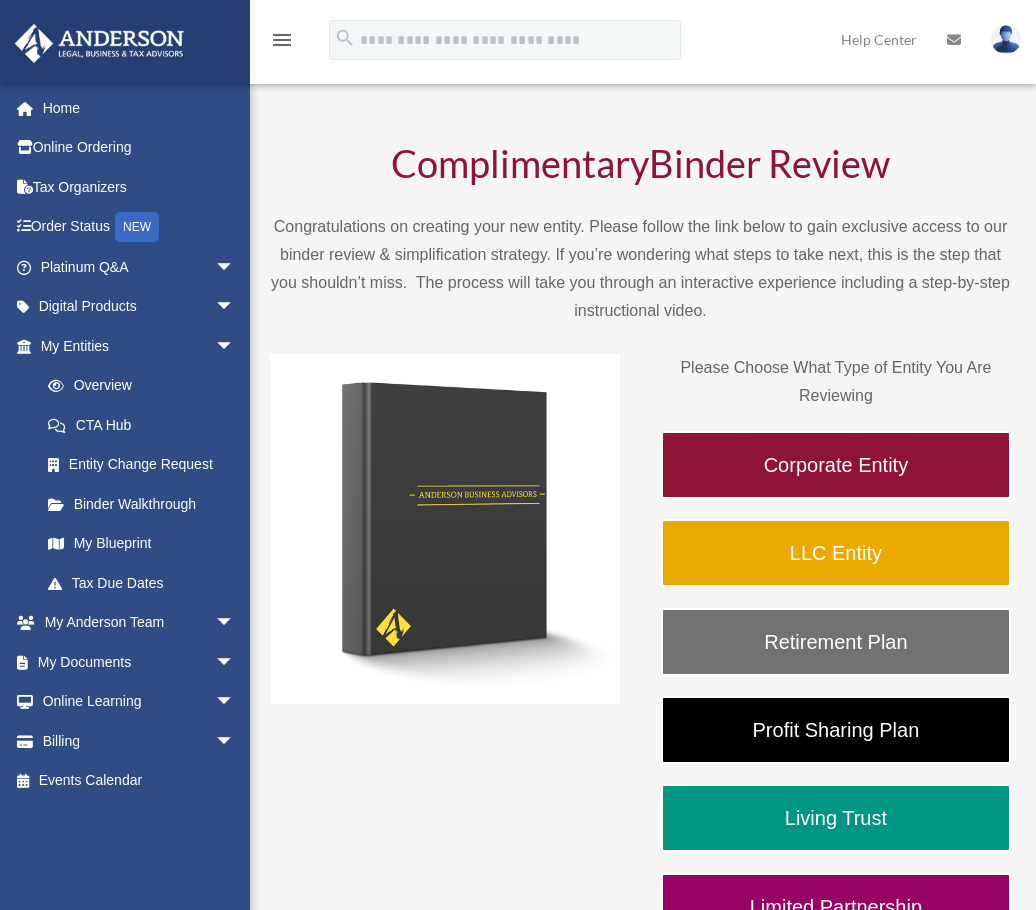 scroll, scrollTop: 0, scrollLeft: 0, axis: both 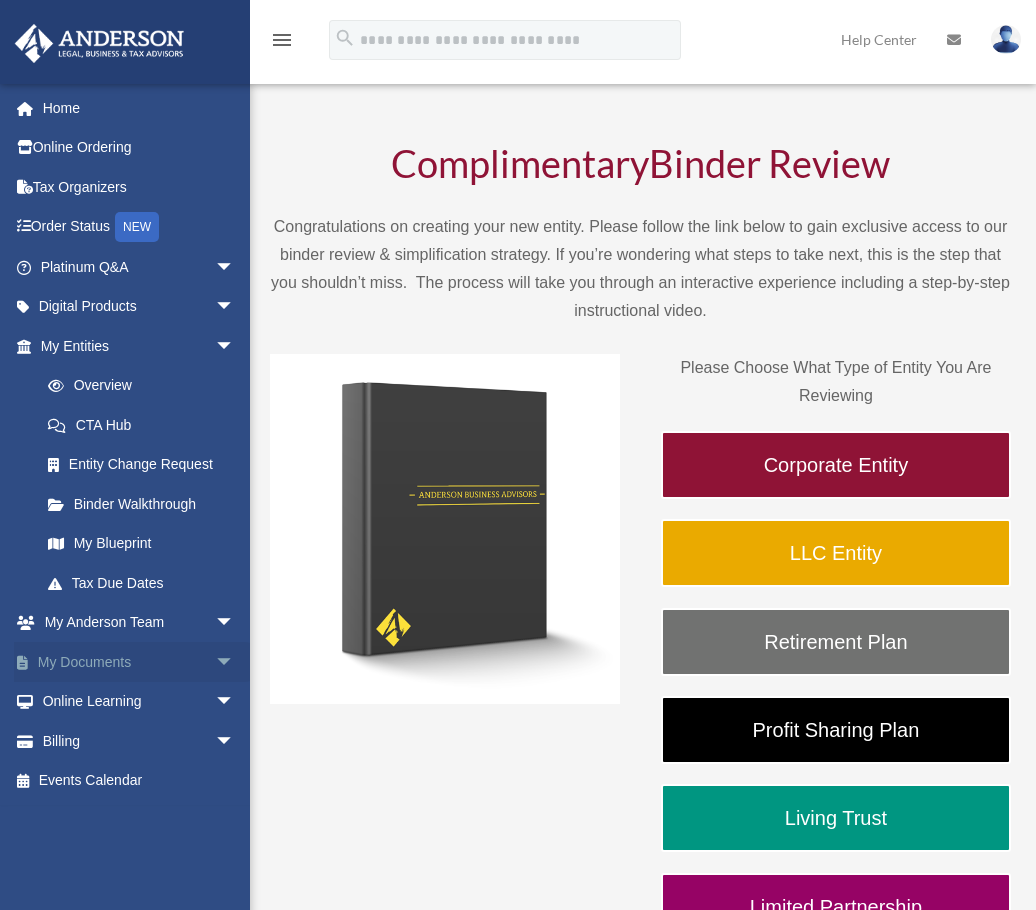 click on "arrow_drop_down" at bounding box center [235, 662] 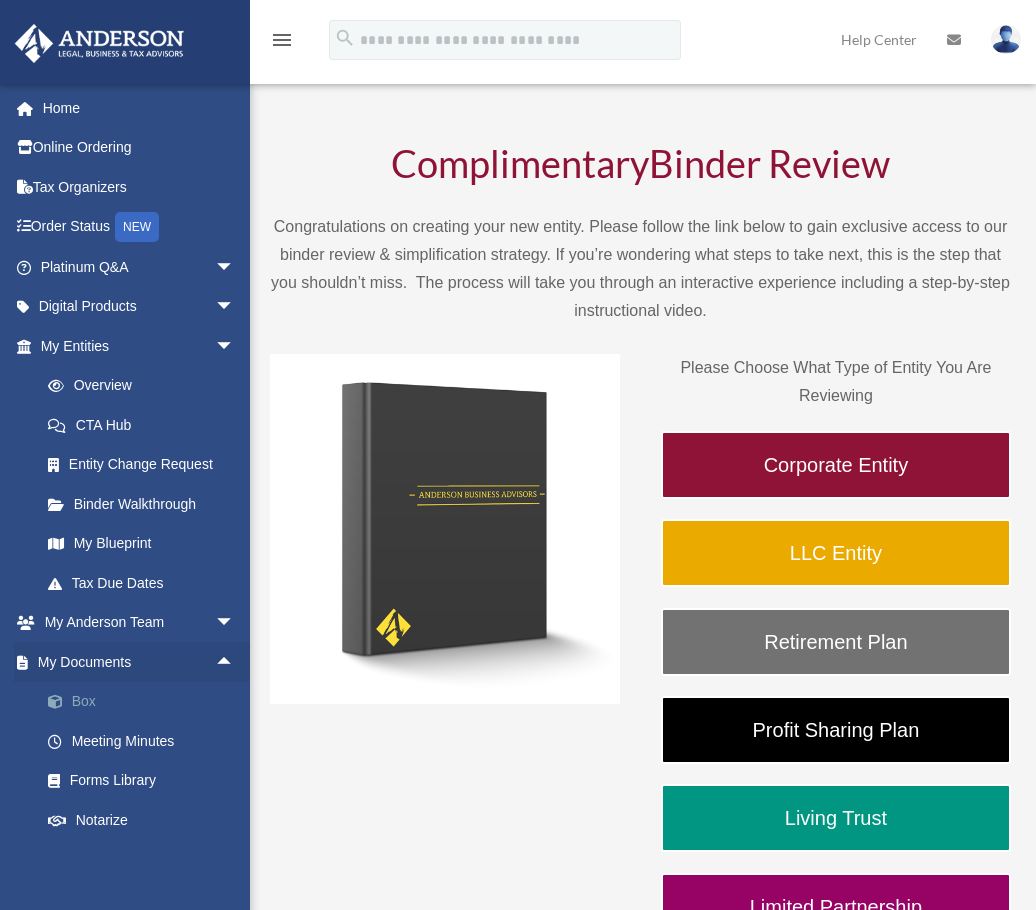 click on "Box" at bounding box center [146, 702] 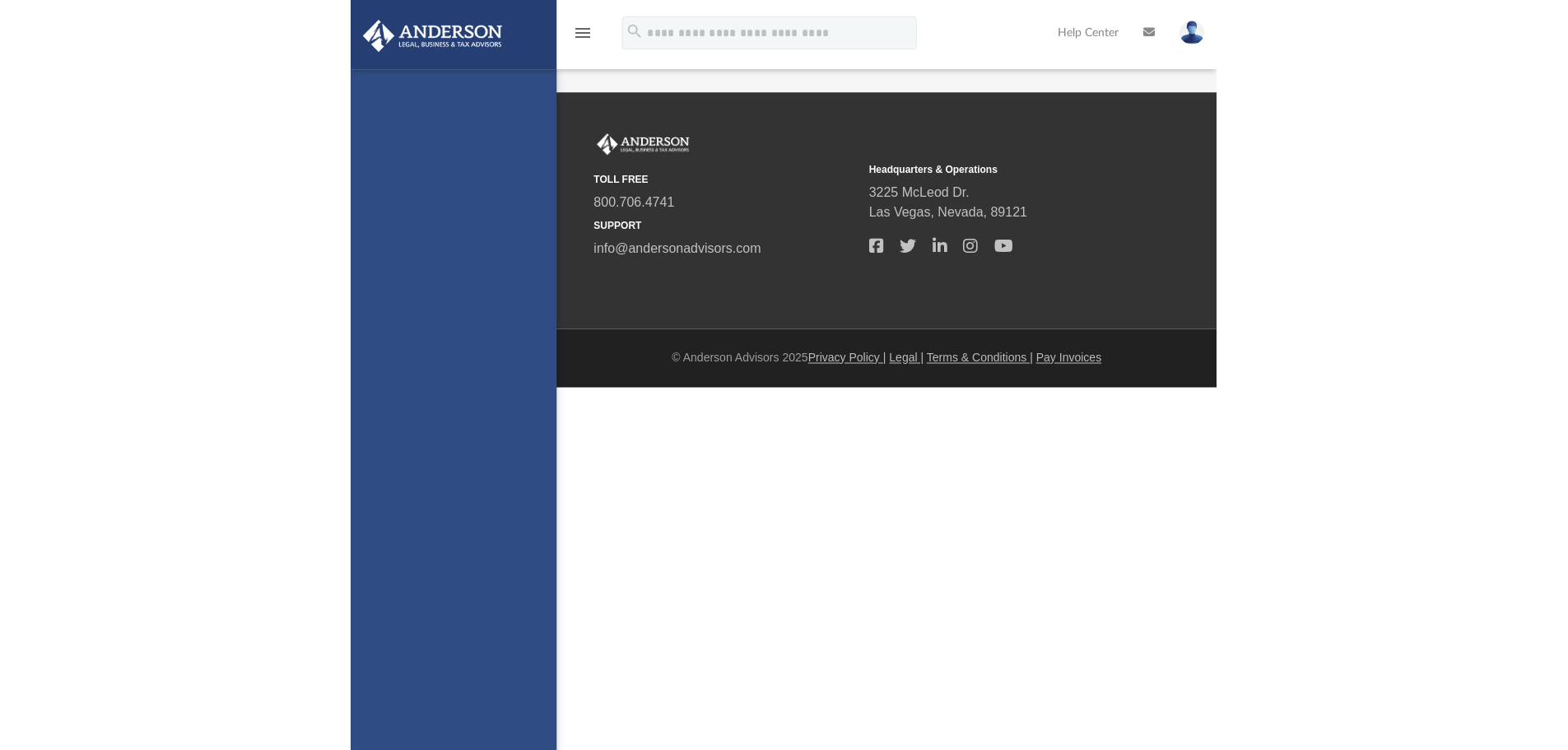 scroll, scrollTop: 0, scrollLeft: 0, axis: both 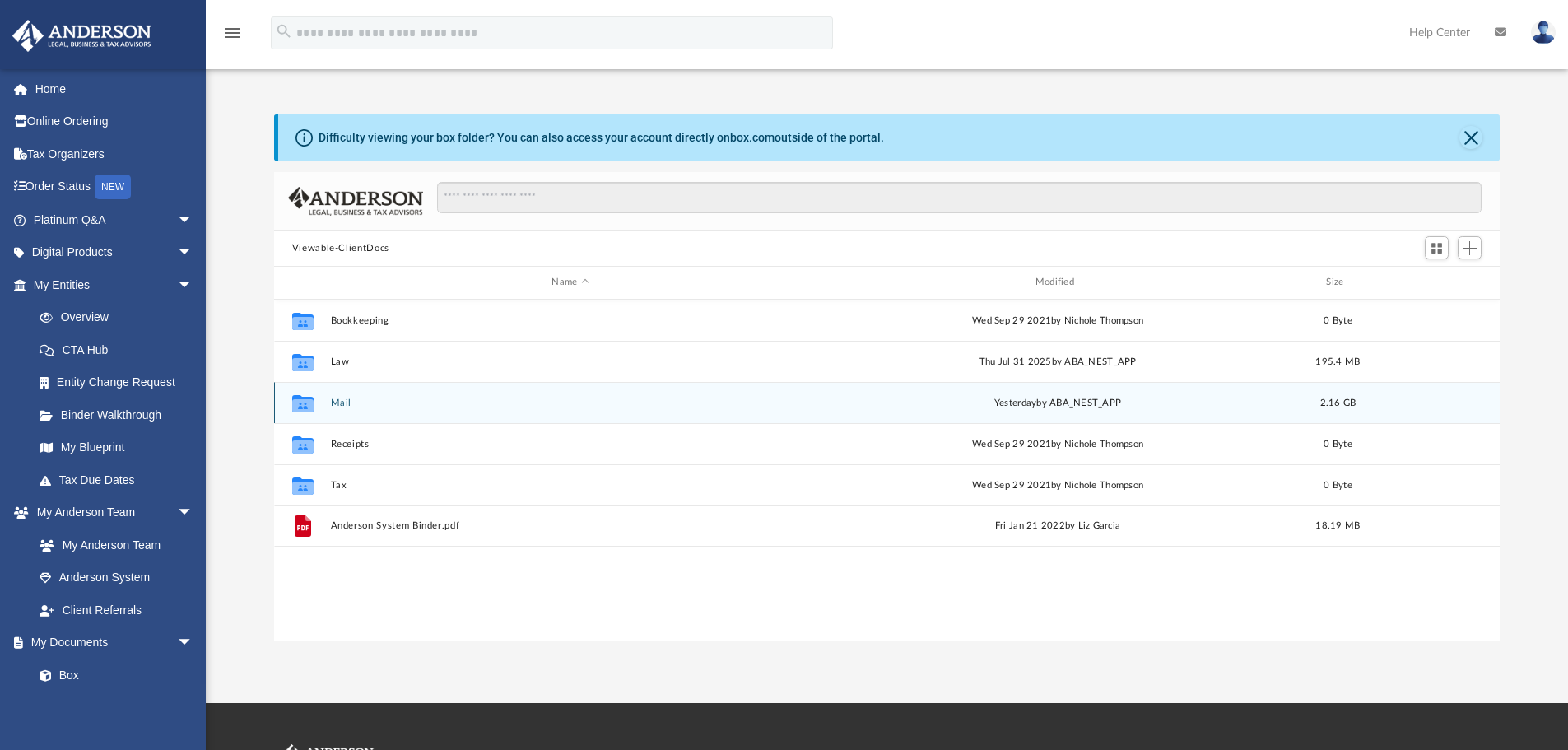 click on "Collaborated Folder Mail yesterday  by ABA_NEST_APP 2.16 GB" at bounding box center (887, 403) 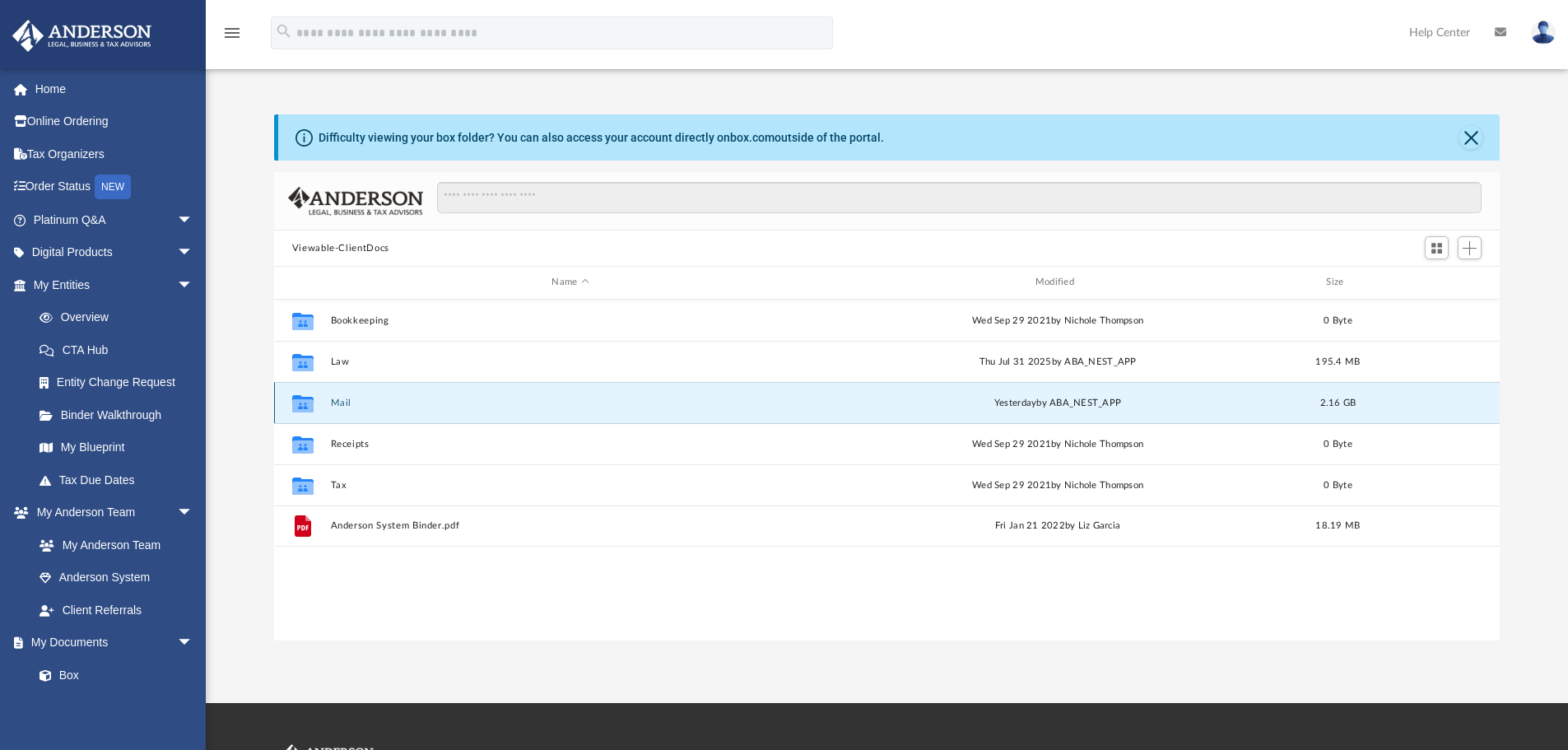 click on "Collaborated Folder Mail yesterday  by ABA_NEST_APP 2.16 GB" at bounding box center [887, 403] 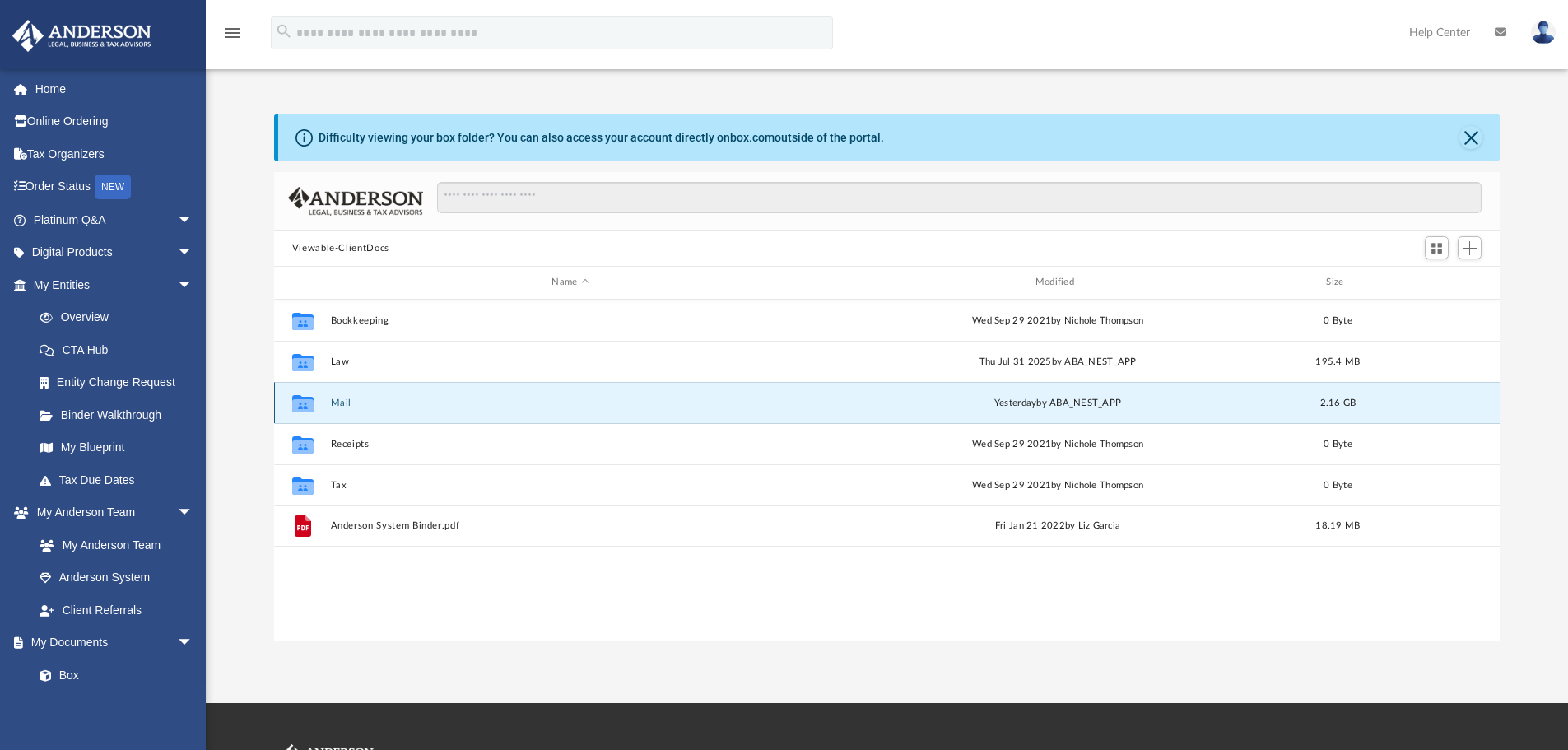 click on "Collaborated Folder Mail yesterday  by ABA_NEST_APP 2.16 GB" at bounding box center [887, 403] 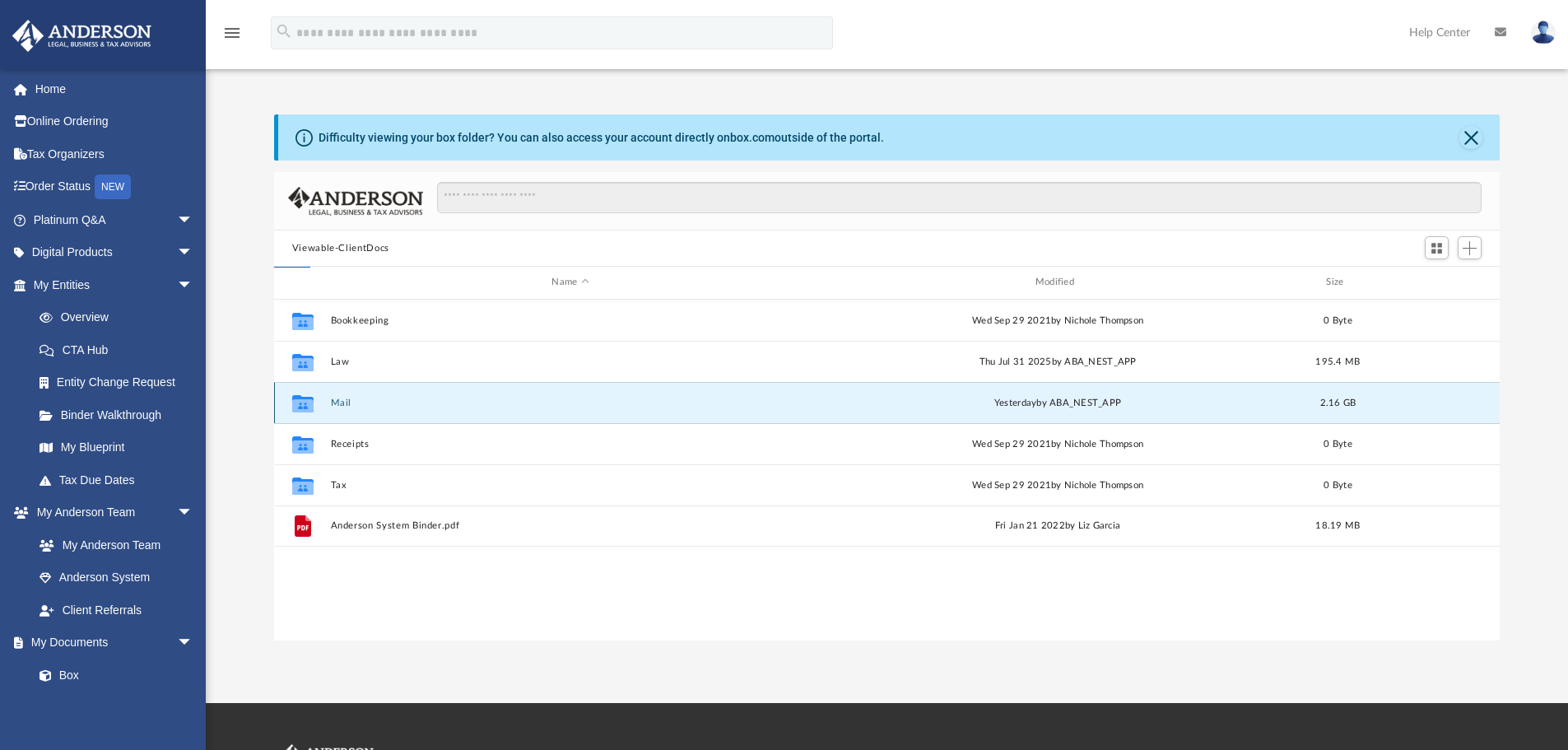 click on "Mail" at bounding box center (570, 403) 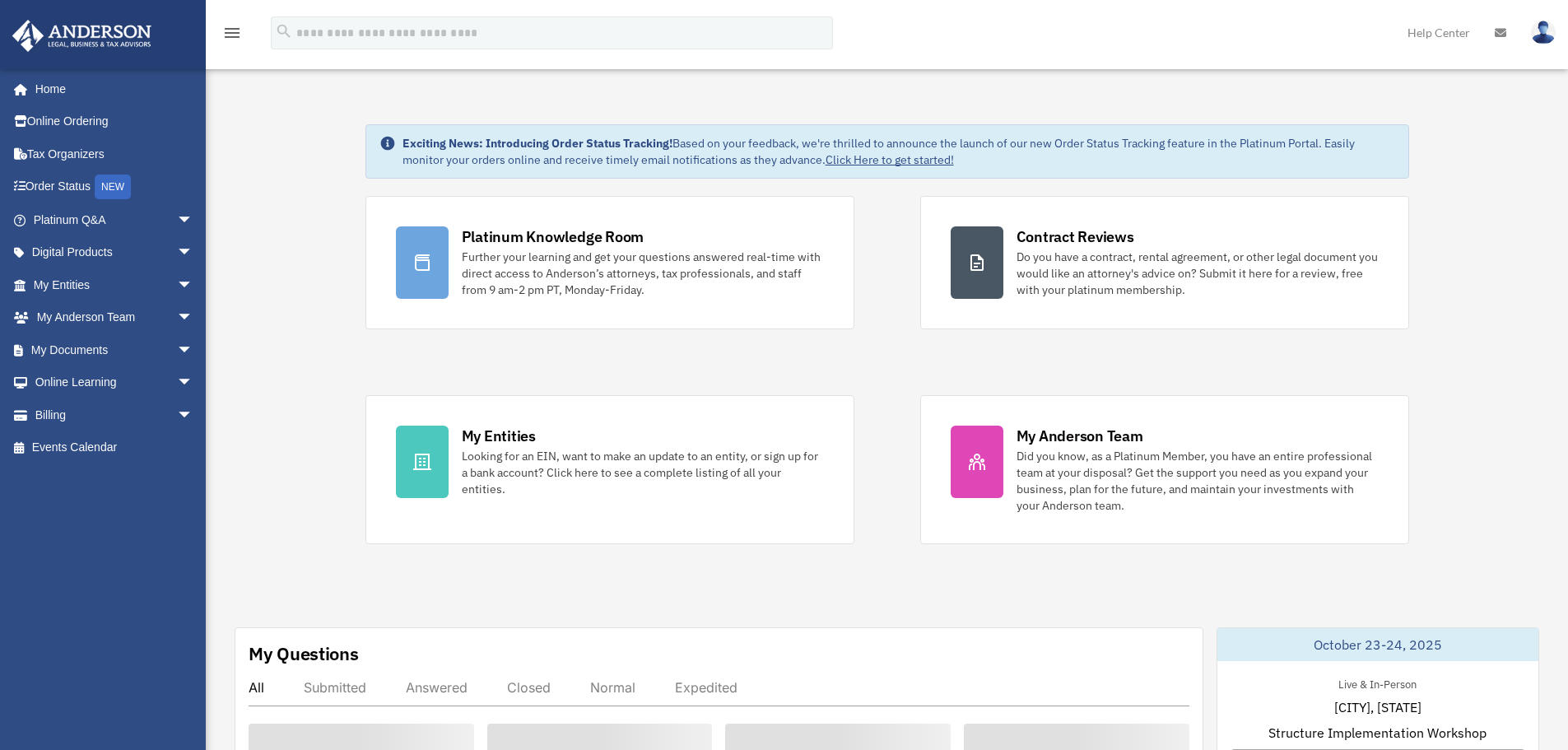 scroll, scrollTop: 0, scrollLeft: 0, axis: both 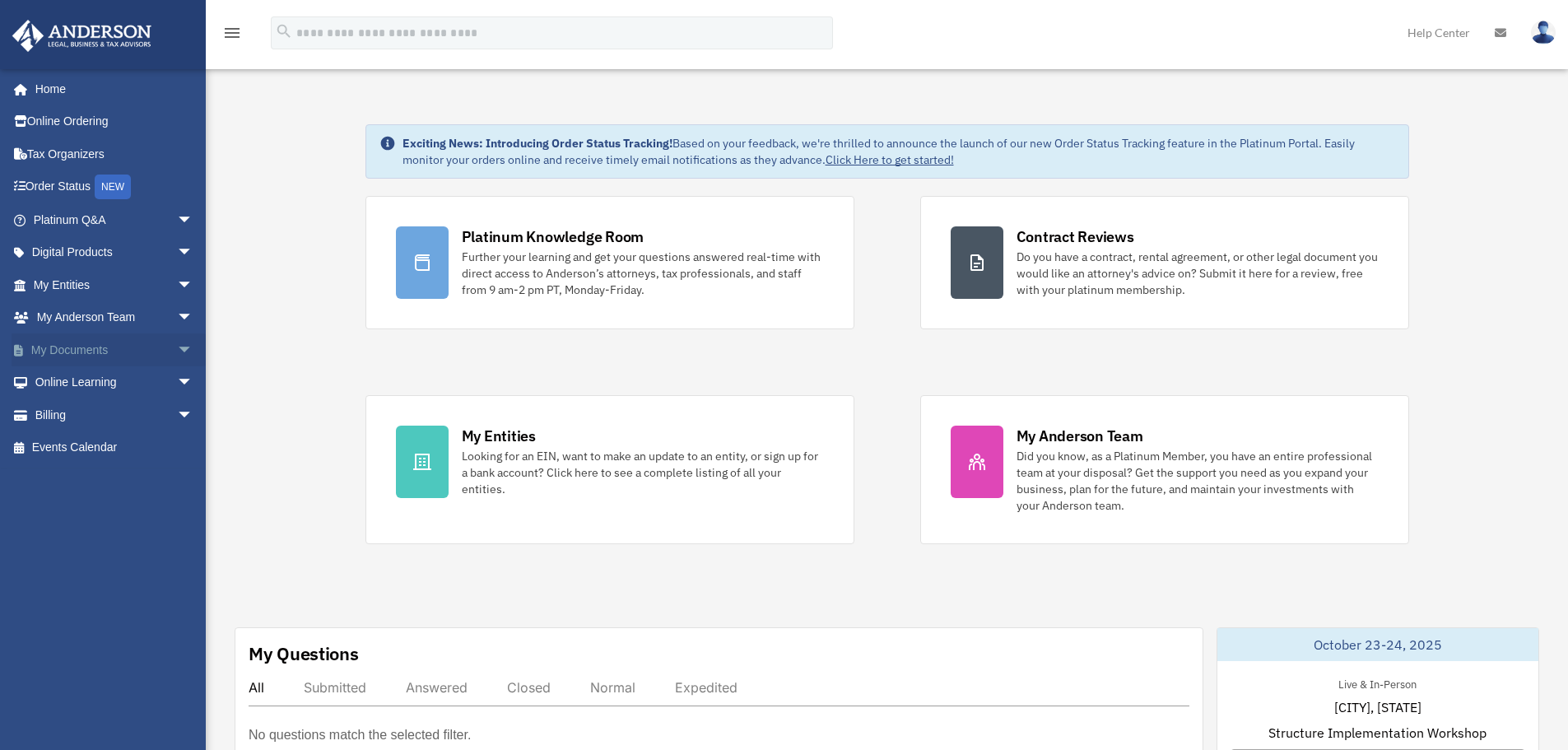 click on "arrow_drop_down" at bounding box center [193, 350] 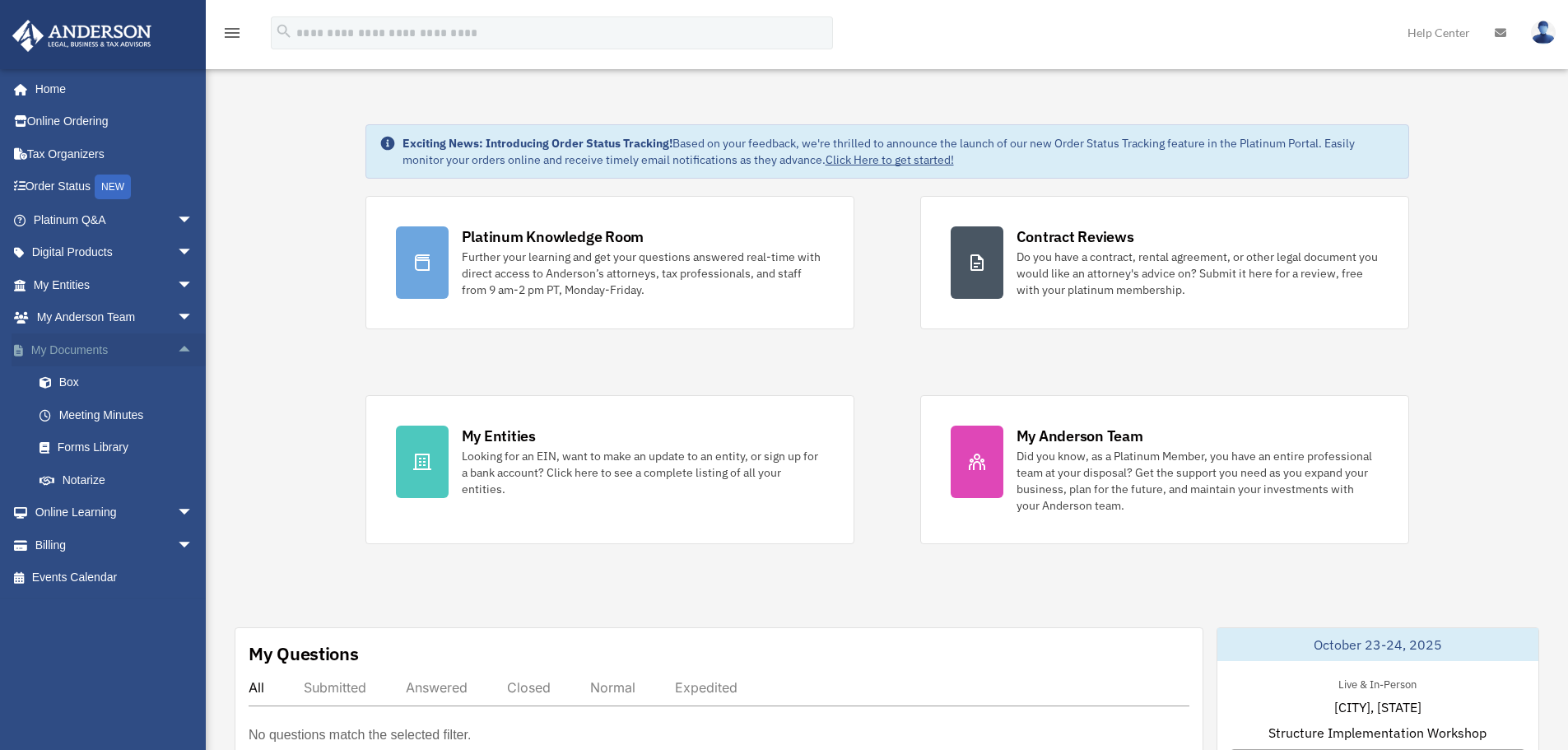 click on "arrow_drop_up" at bounding box center [193, 350] 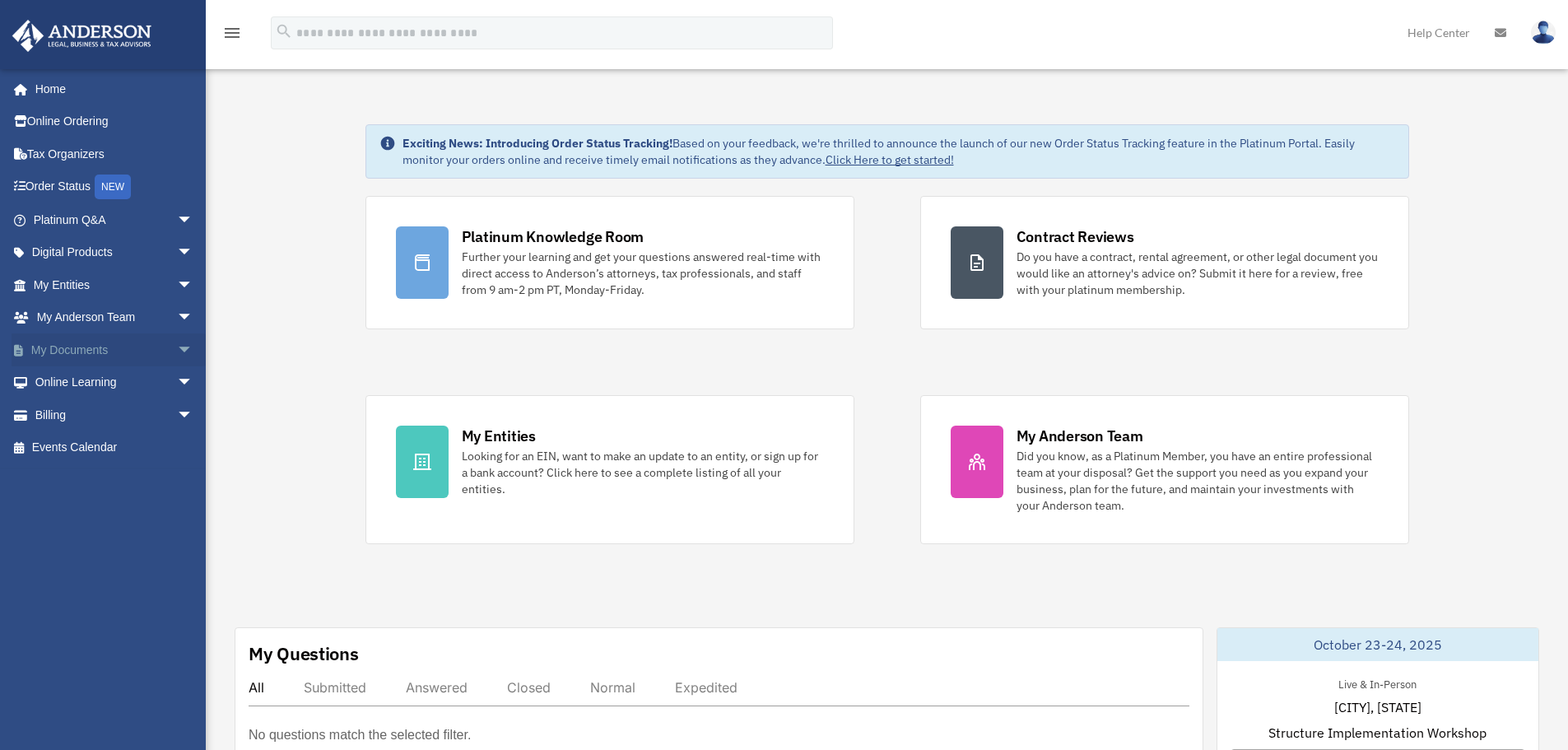 click on "arrow_drop_down" at bounding box center [193, 350] 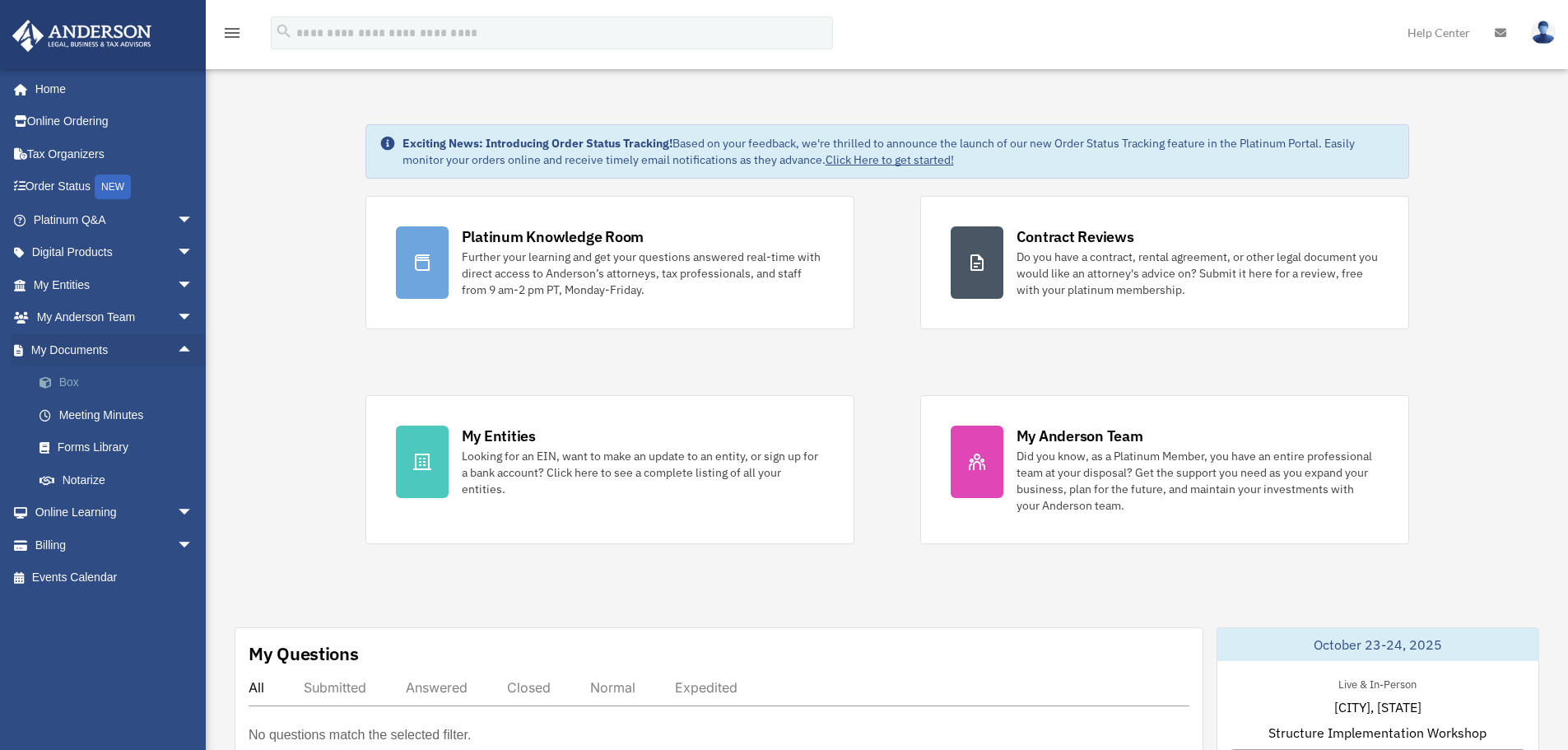 click on "Box" at bounding box center (120, 383) 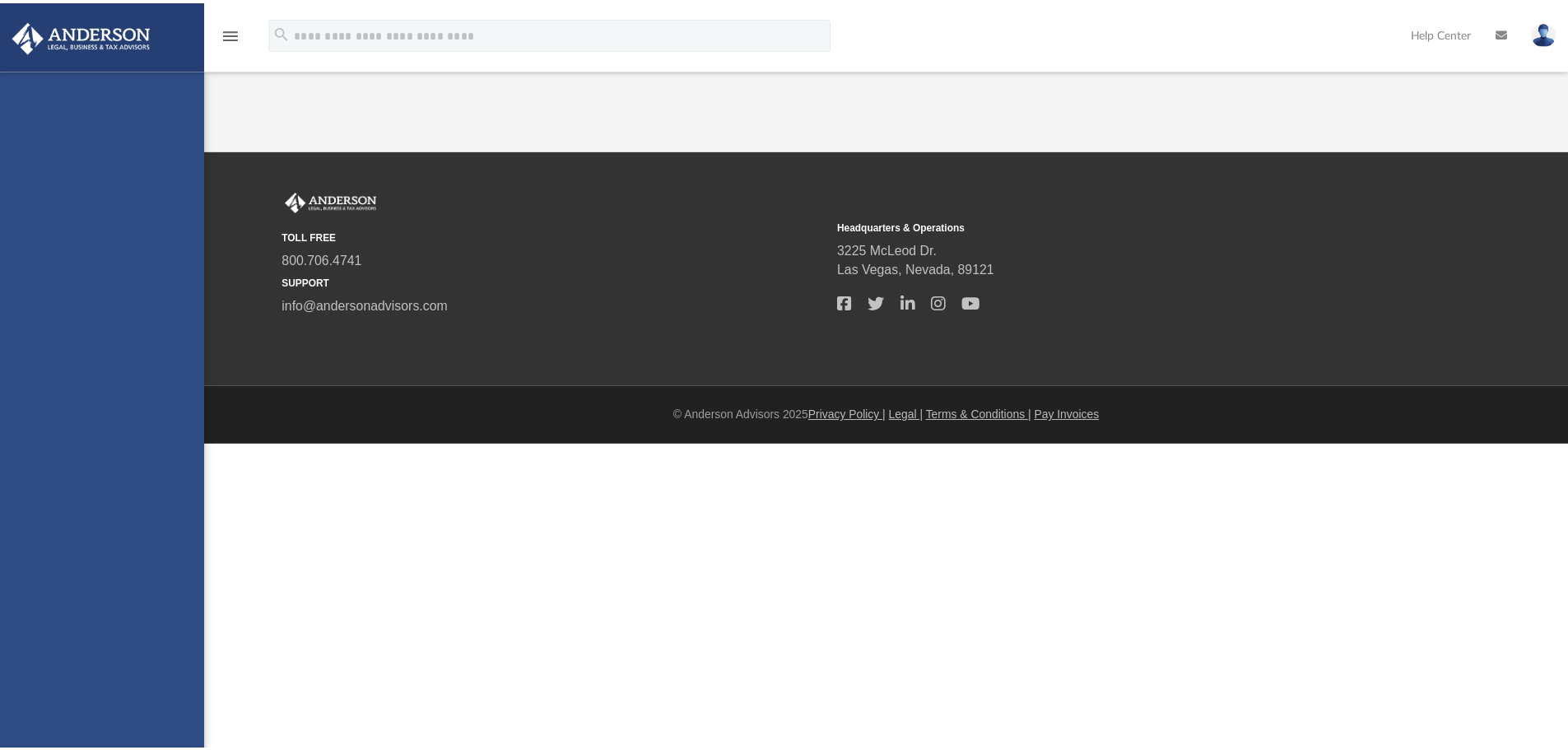 scroll, scrollTop: 0, scrollLeft: 0, axis: both 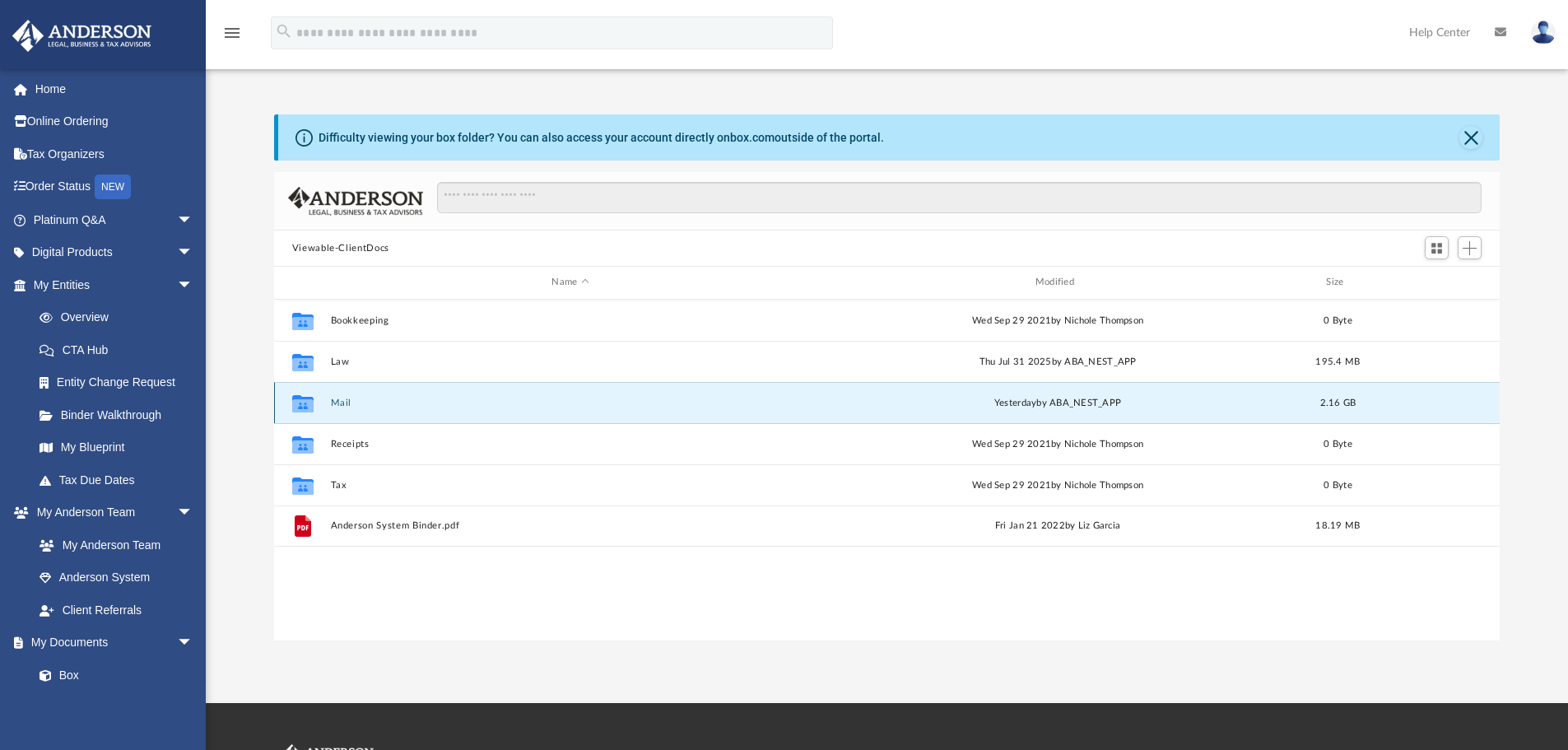 click on "Mail" at bounding box center (570, 403) 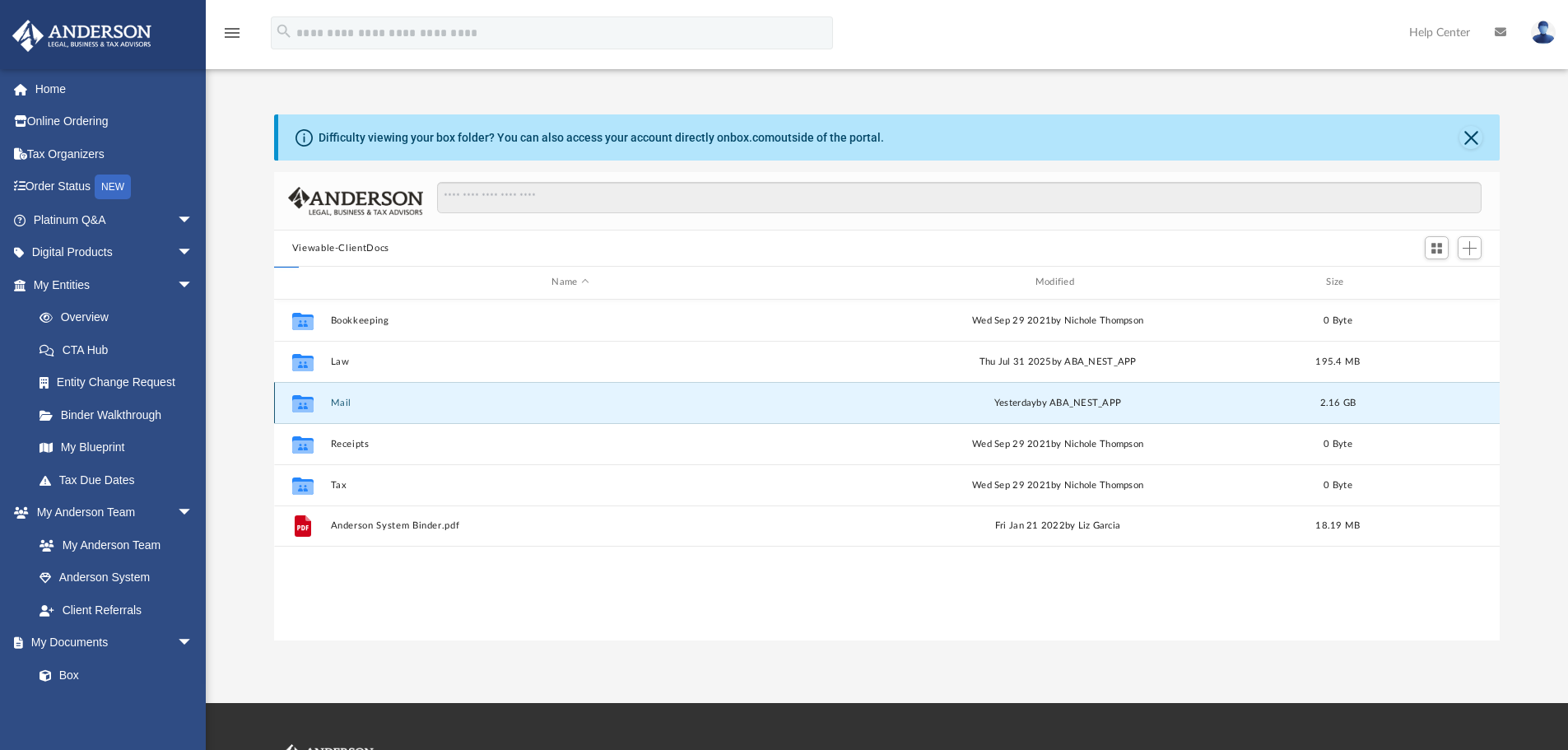 click on "Mail" at bounding box center (570, 403) 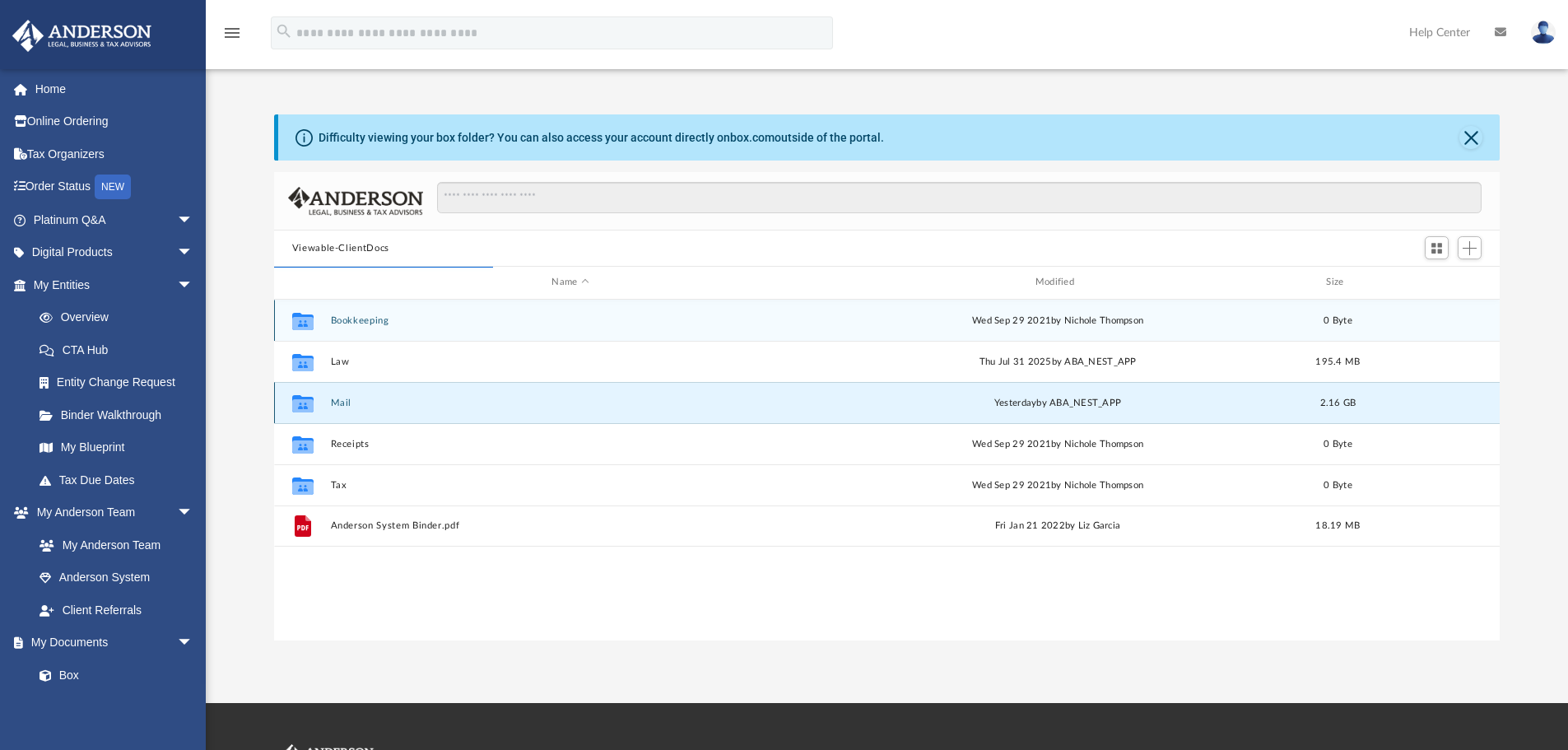 scroll, scrollTop: 311, scrollLeft: 1213, axis: both 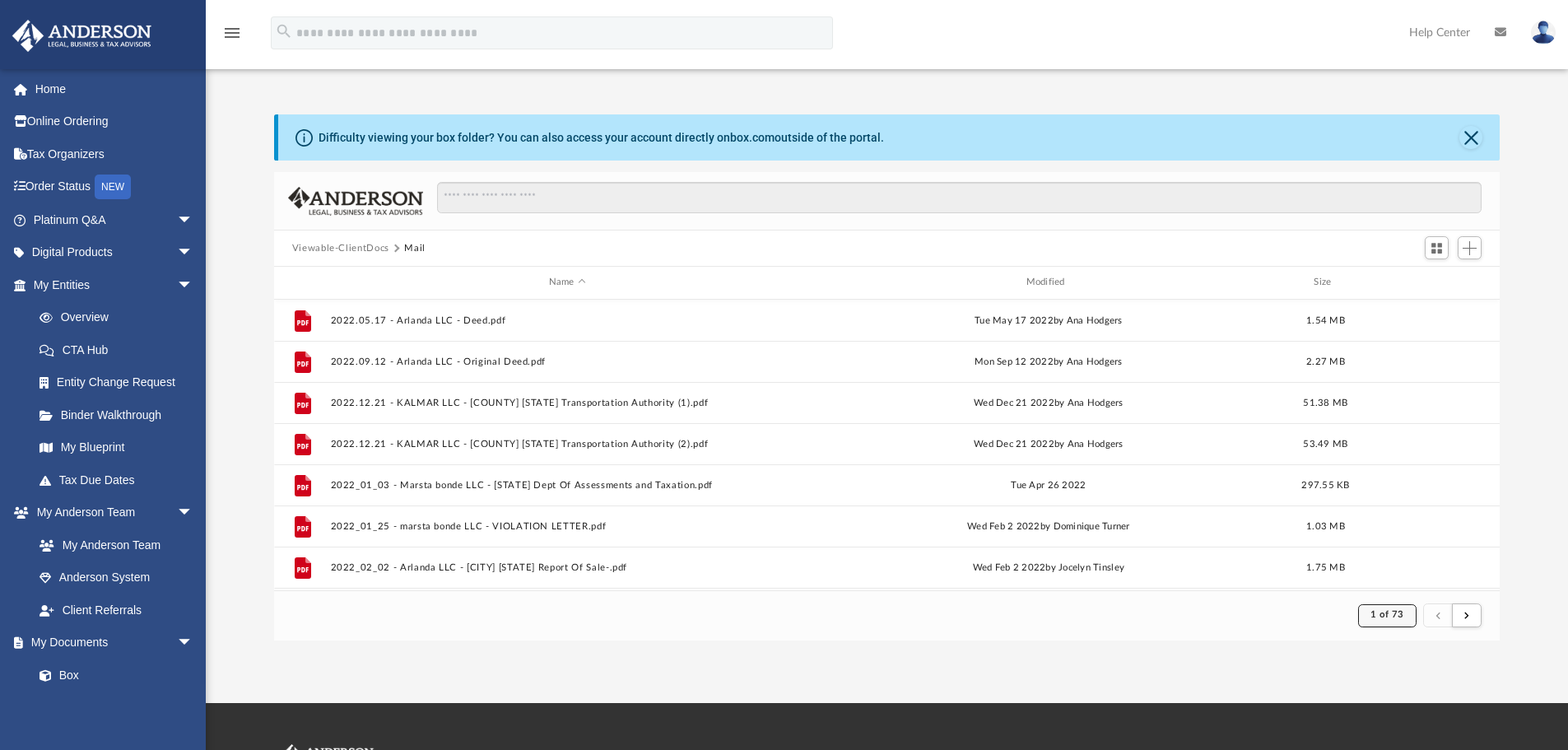 click on "1 of 73" at bounding box center (1387, 616) 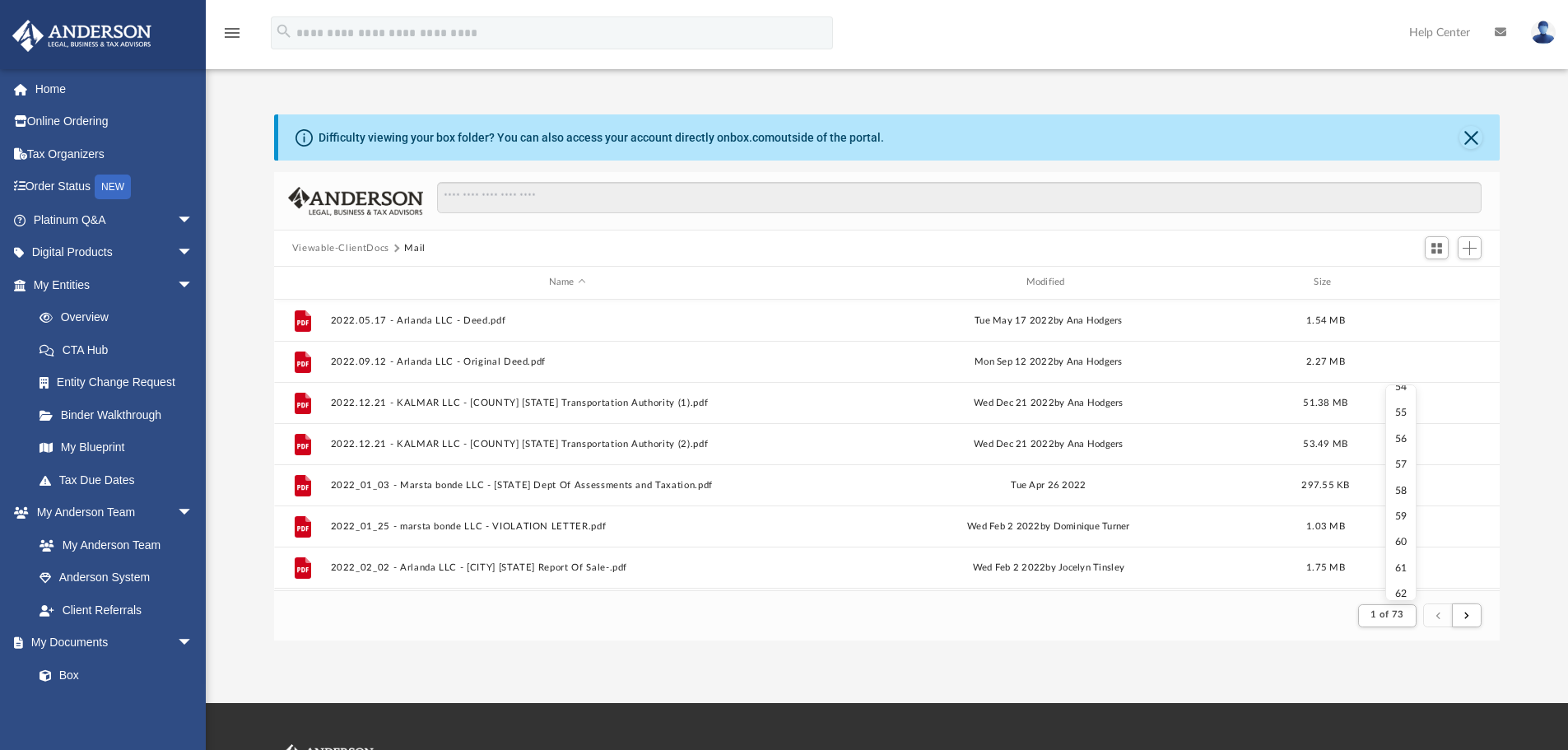 scroll, scrollTop: 1692, scrollLeft: 0, axis: vertical 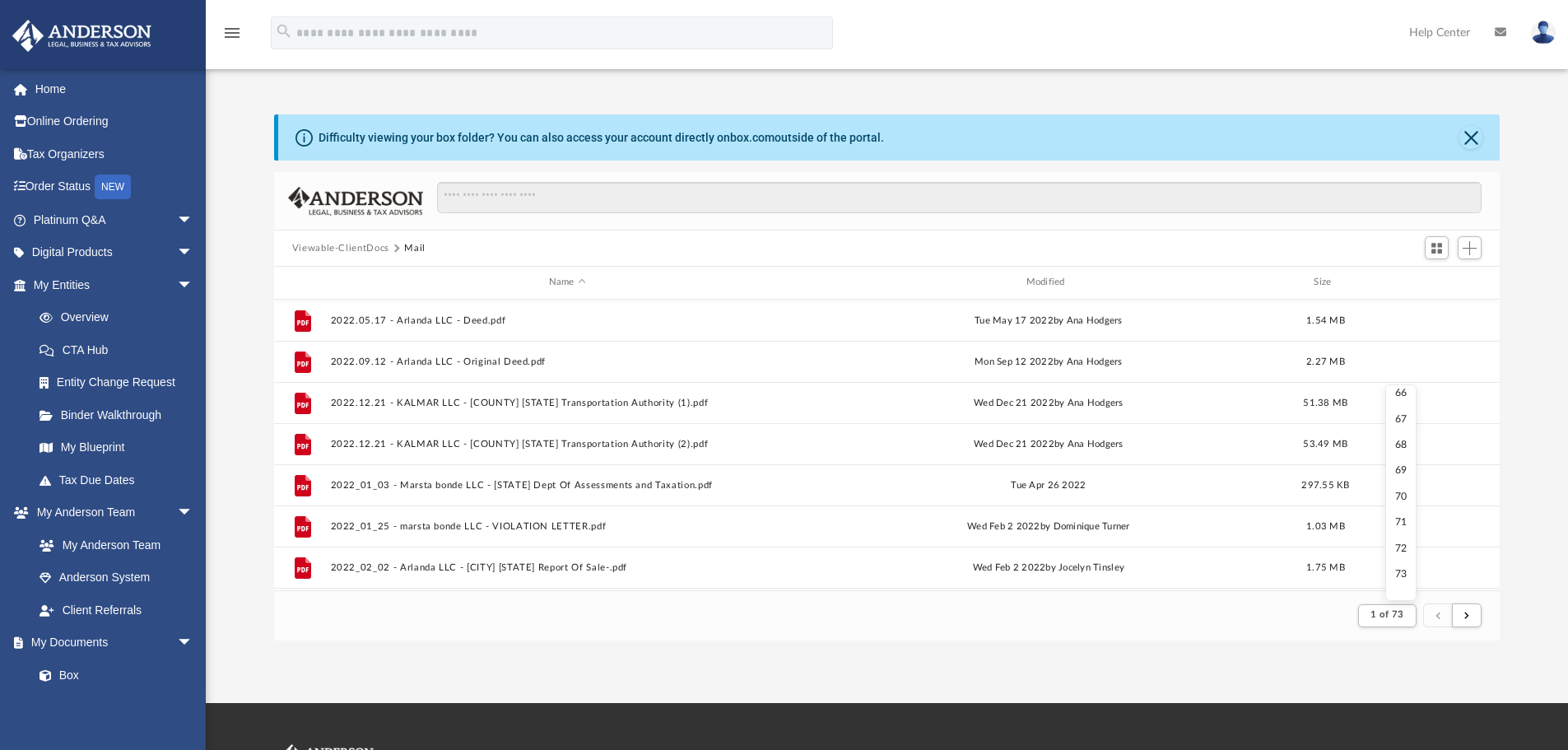 click on "73" at bounding box center (1401, 574) 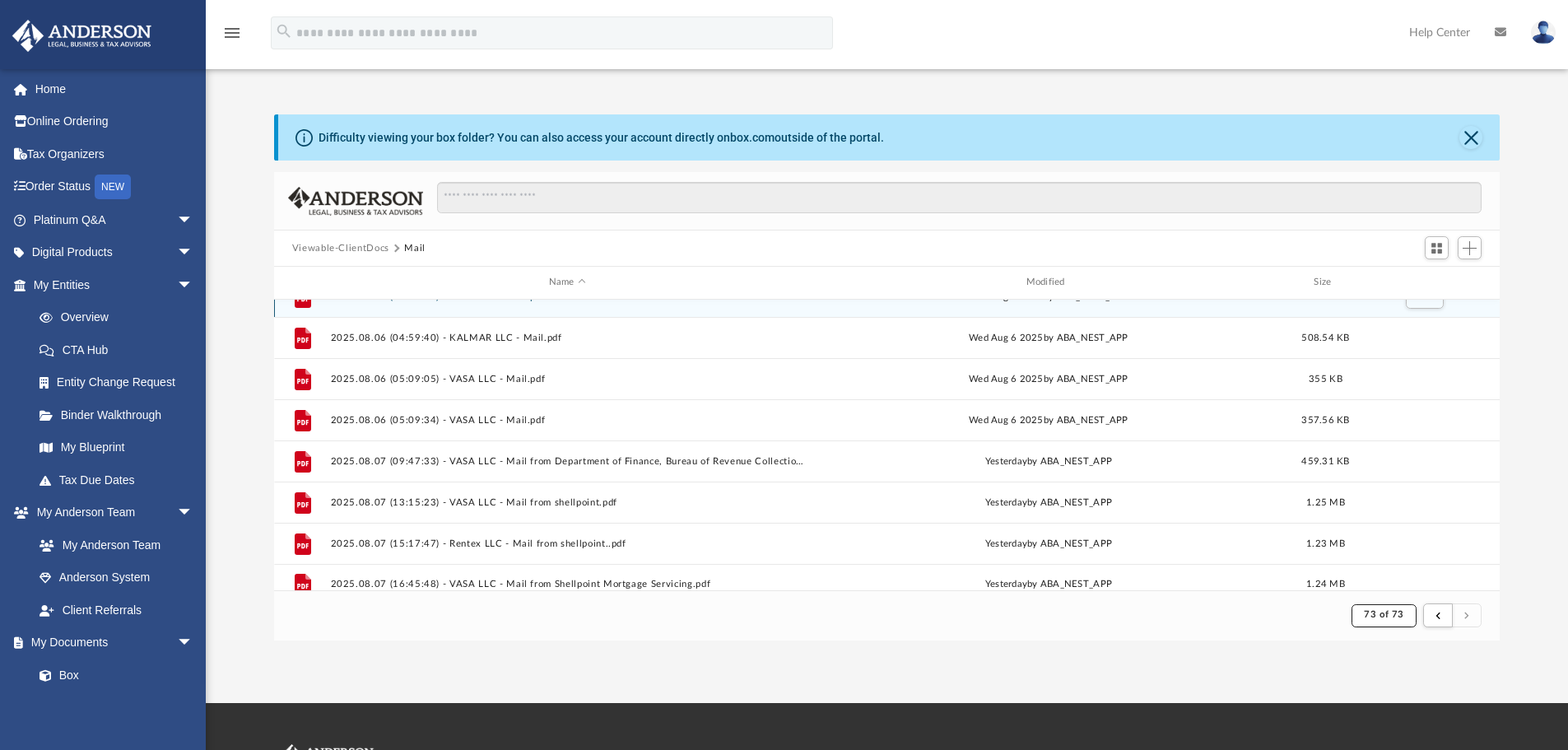 scroll, scrollTop: 203, scrollLeft: 0, axis: vertical 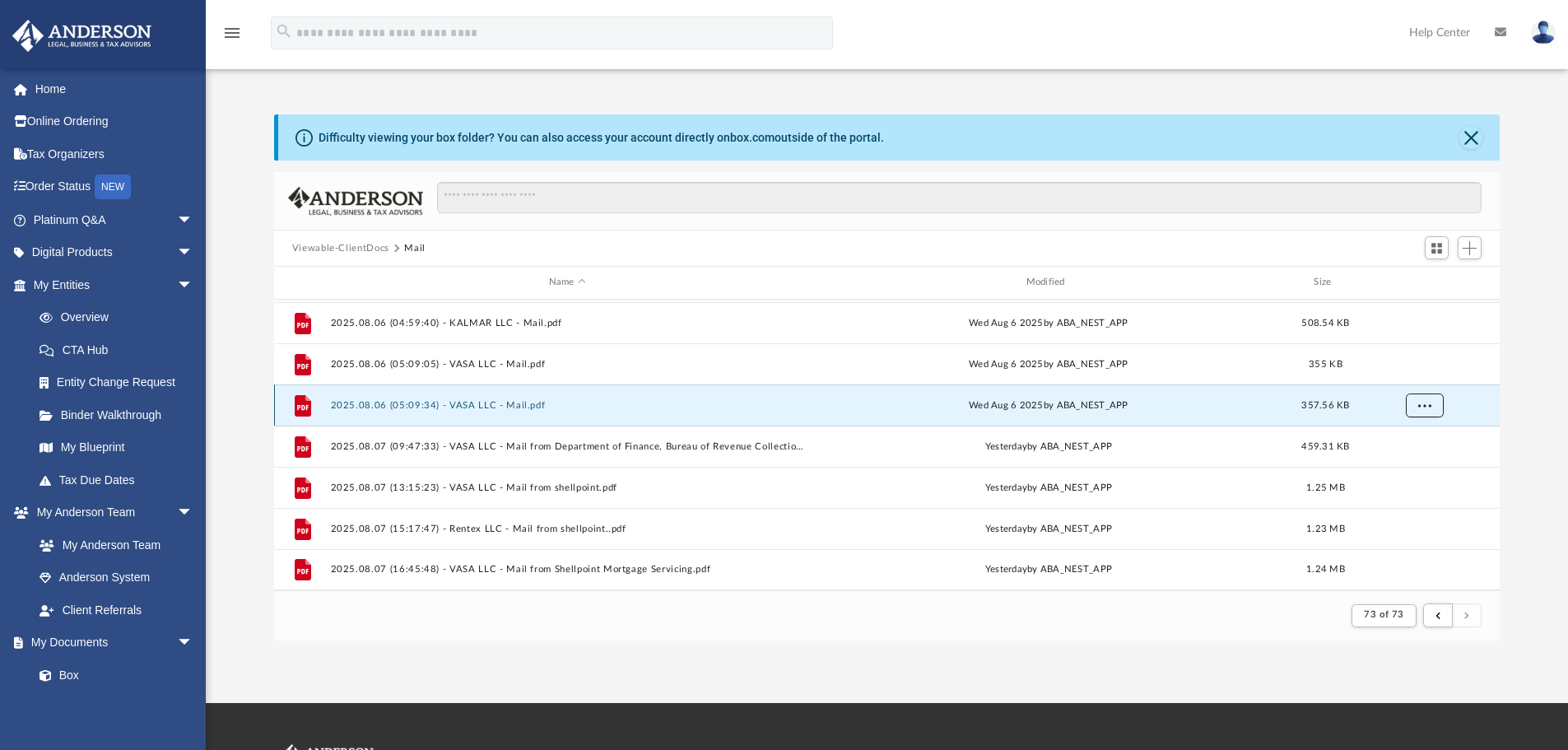 click at bounding box center (1424, 404) 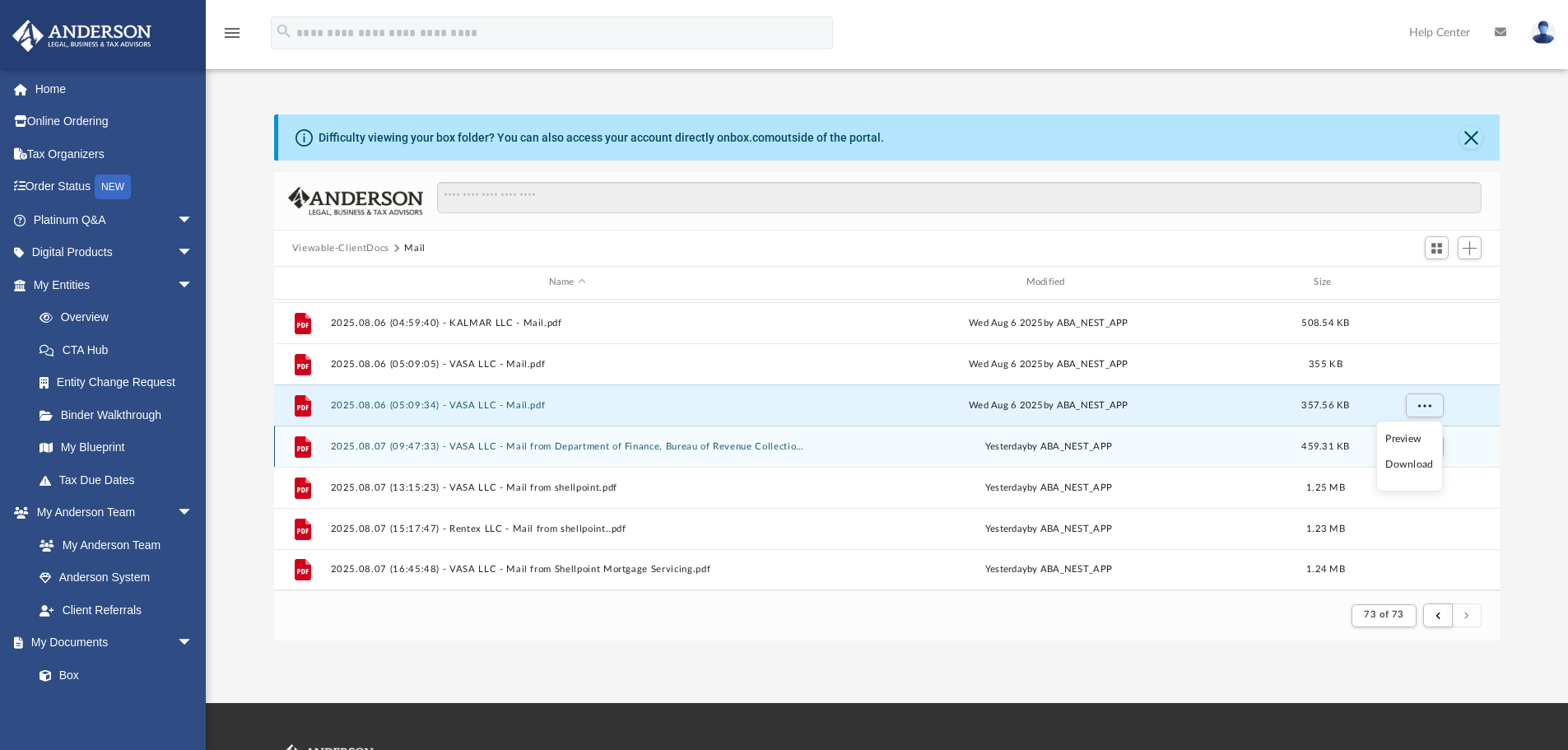 click on "459.31 KB" at bounding box center [1325, 446] 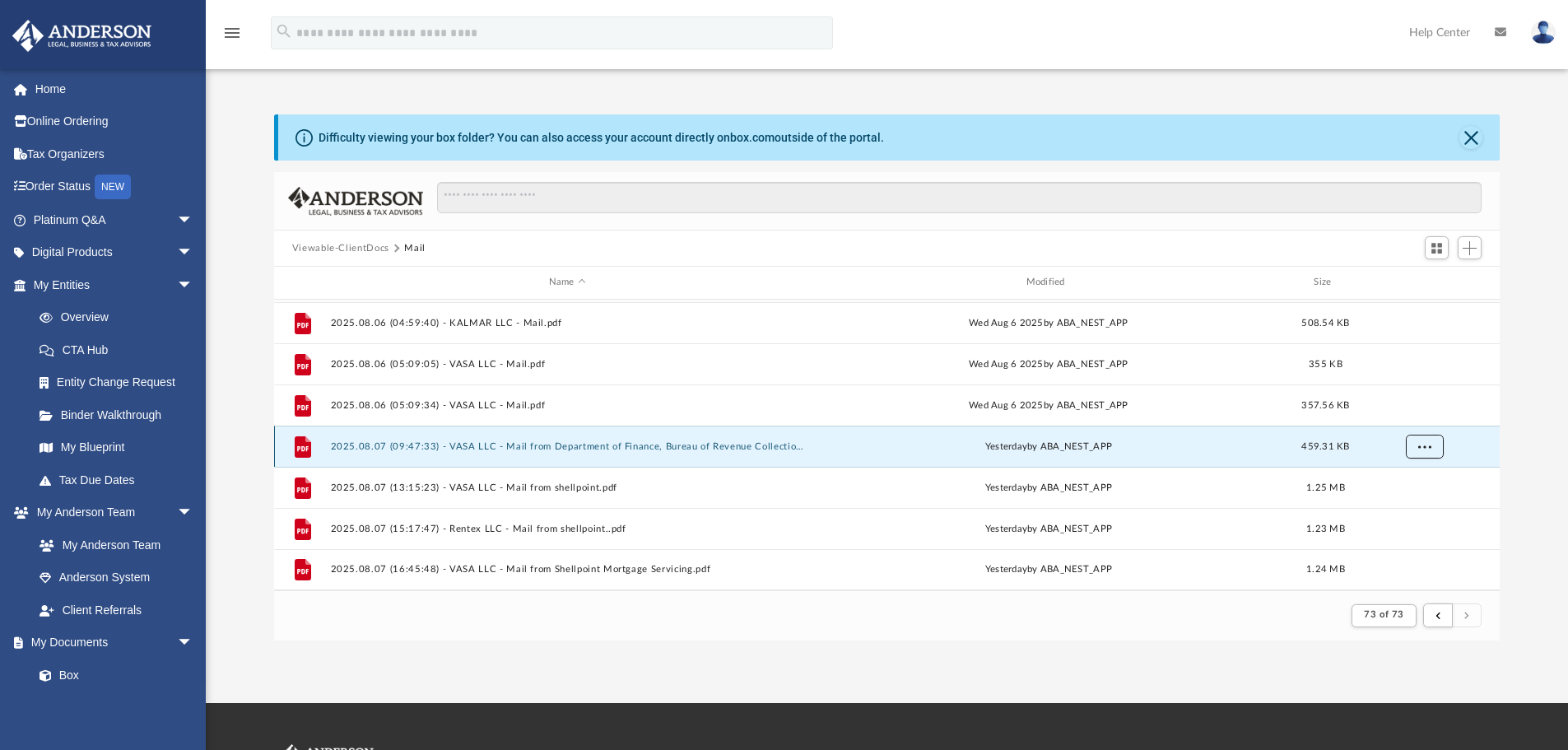 click at bounding box center [1424, 446] 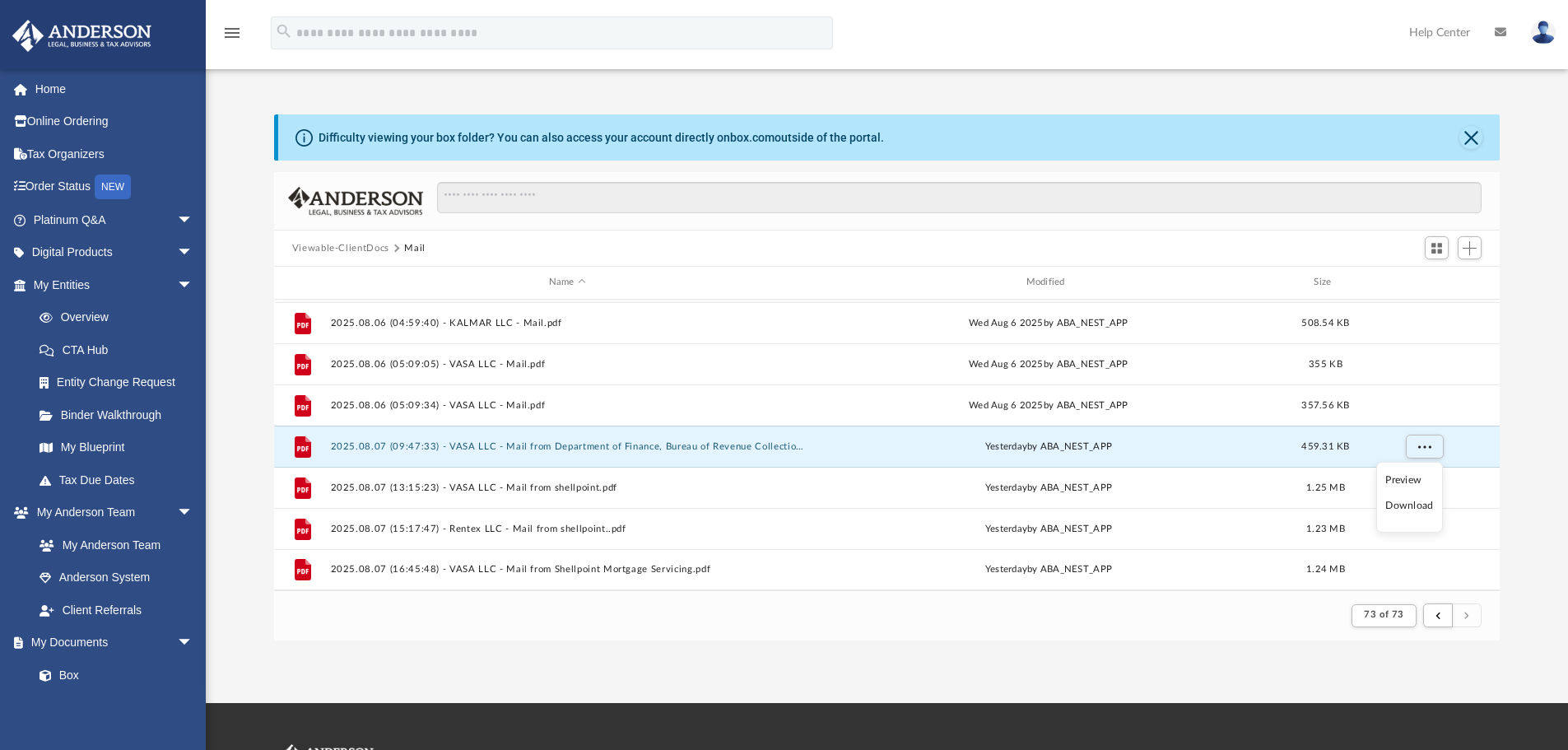 click on "Preview" at bounding box center (1409, 480) 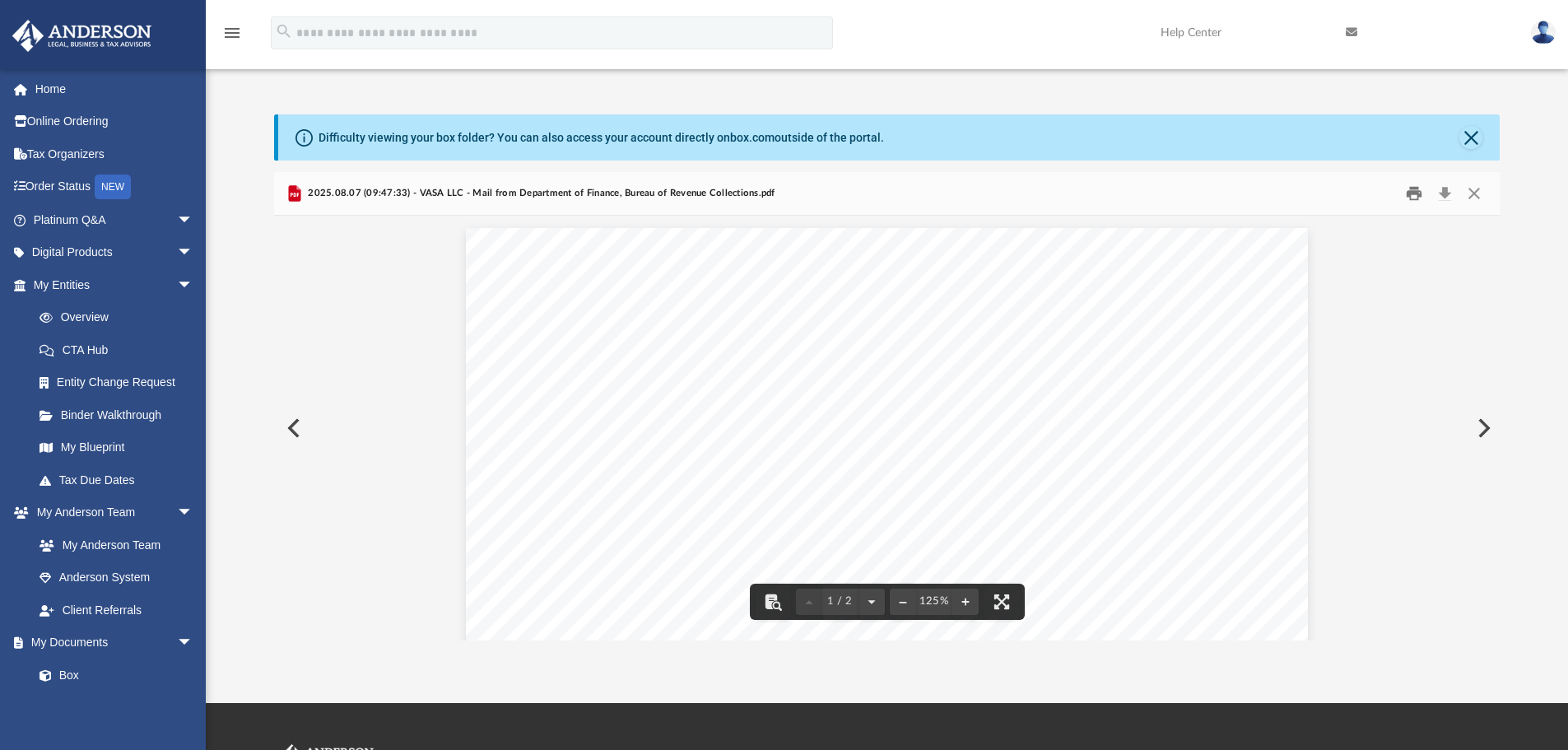 click at bounding box center [1414, 193] 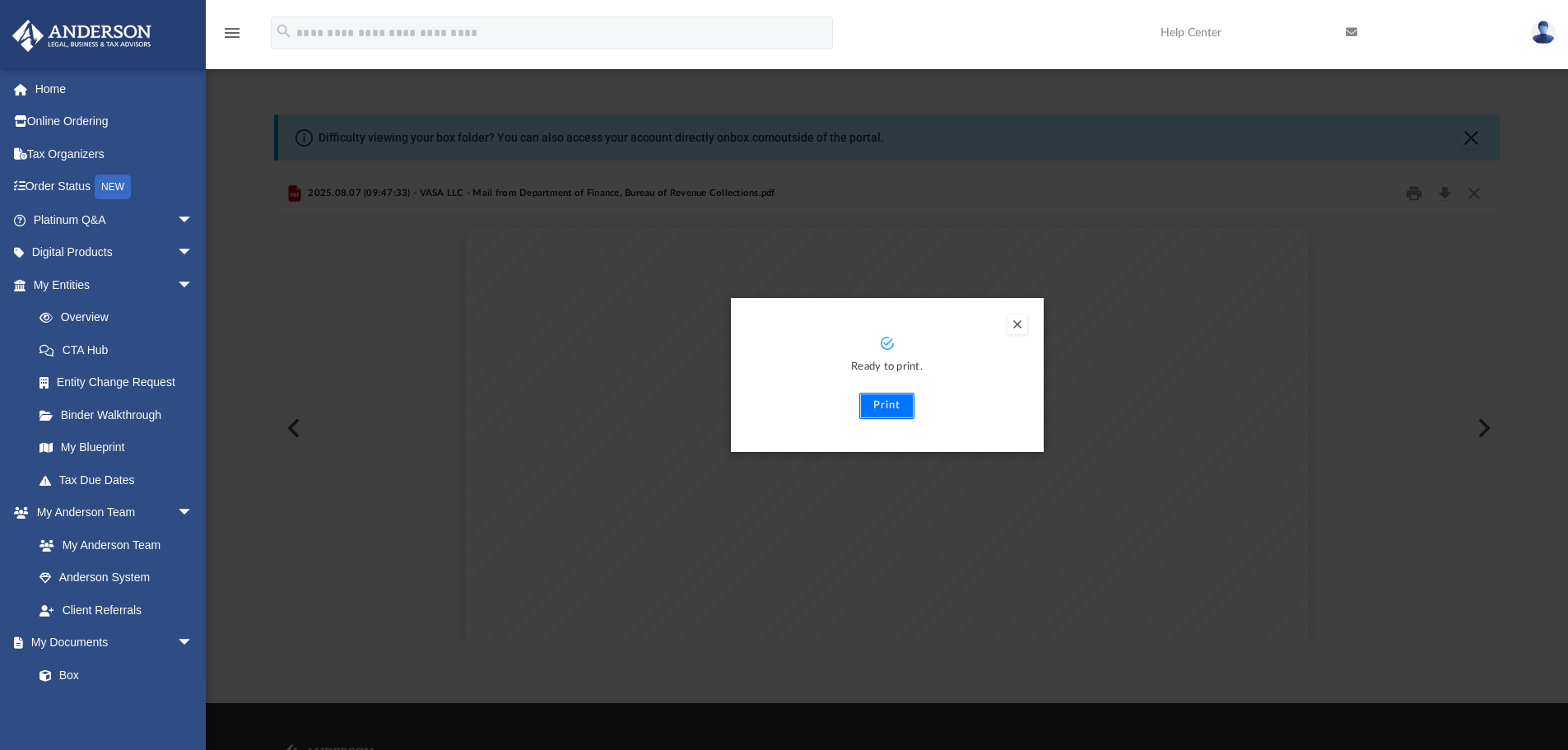 click on "Print" at bounding box center [886, 406] 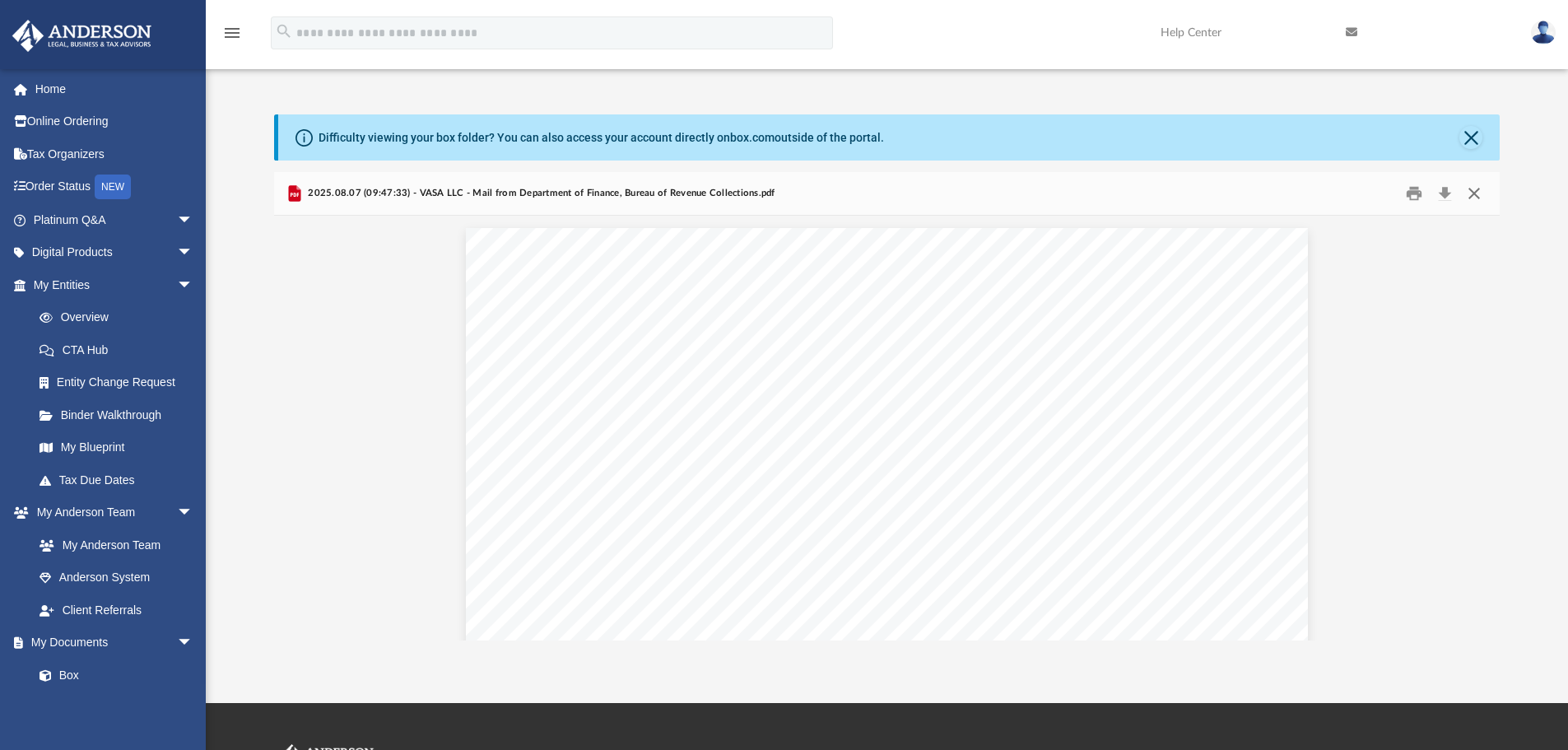 click at bounding box center (1474, 193) 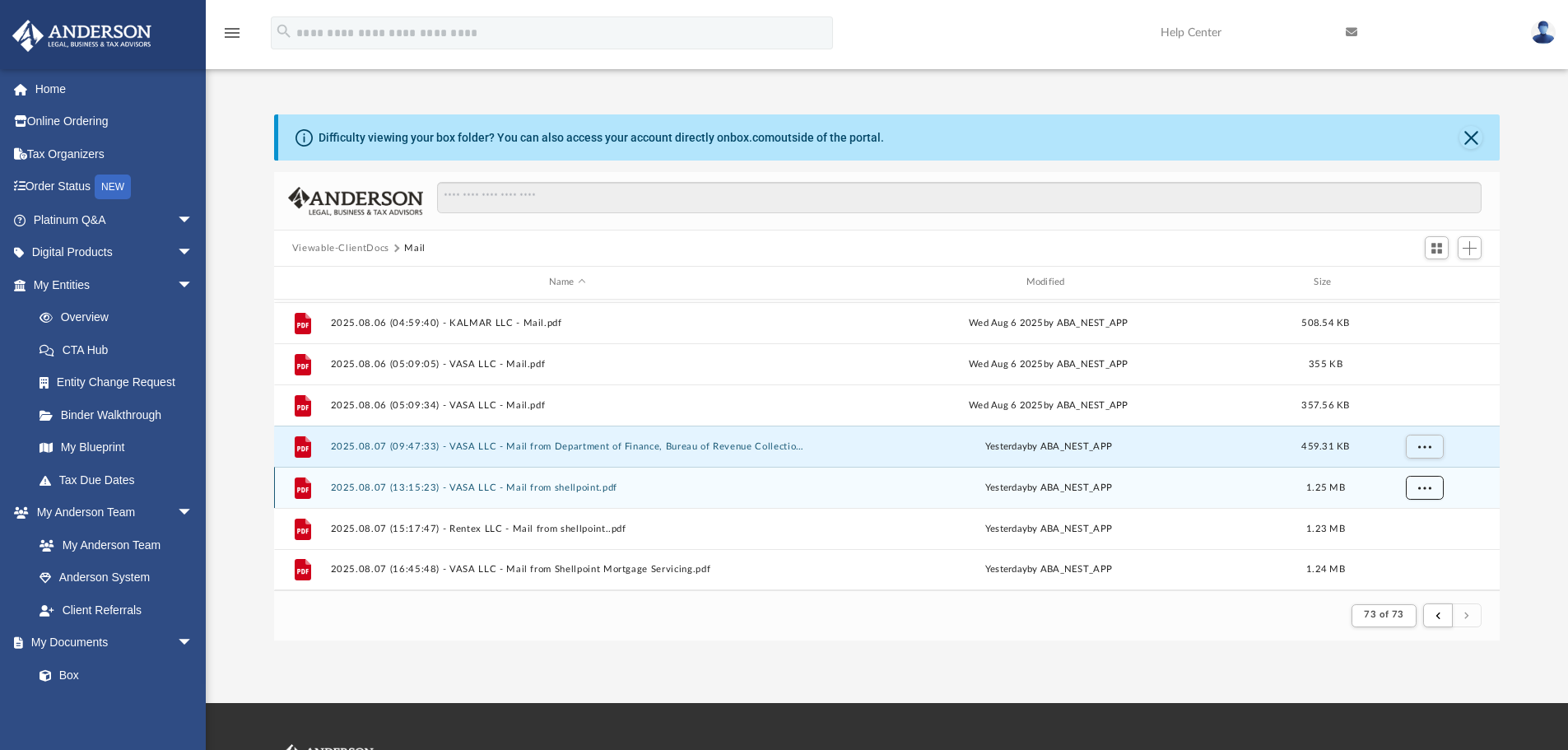 click at bounding box center [1424, 487] 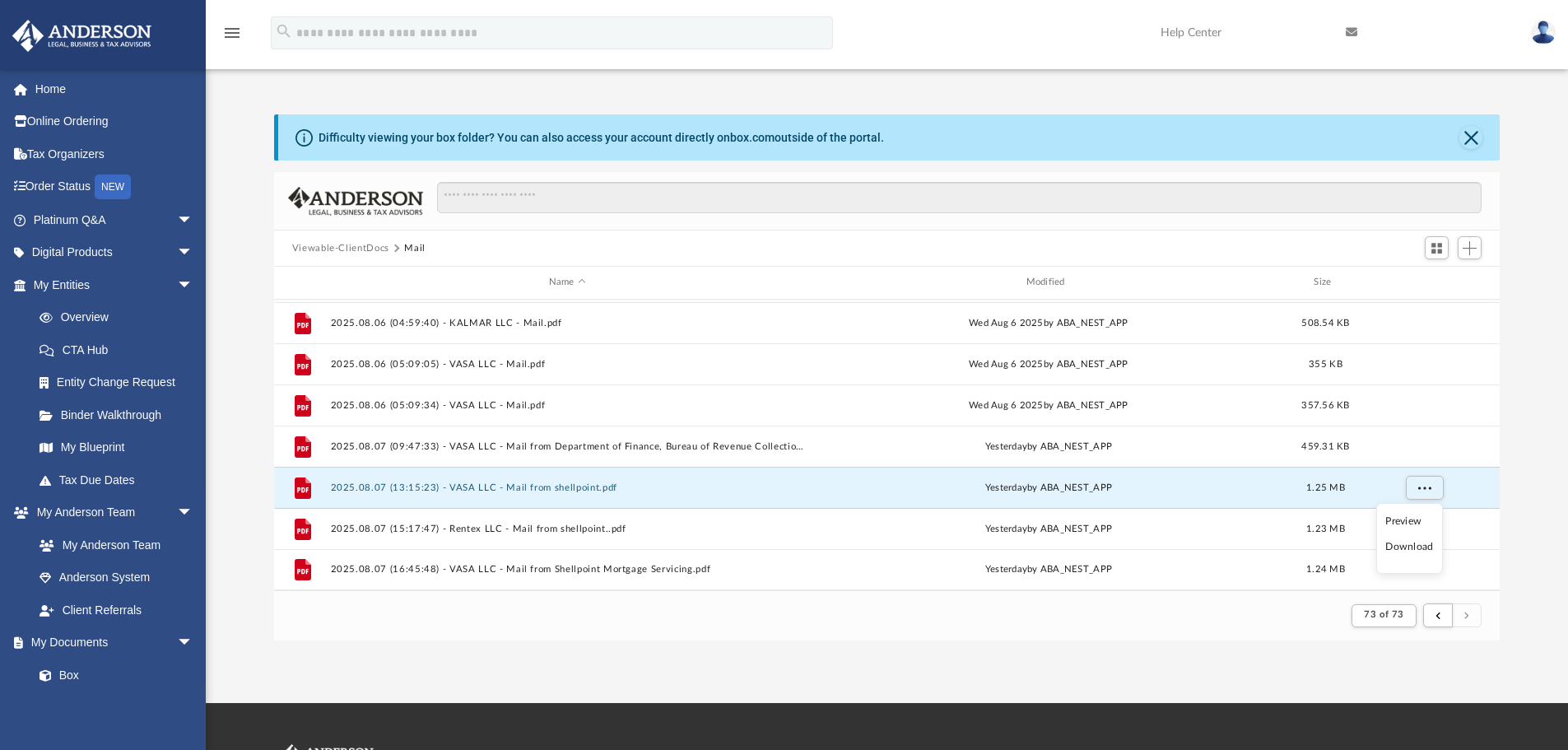 click on "Preview" at bounding box center (1409, 521) 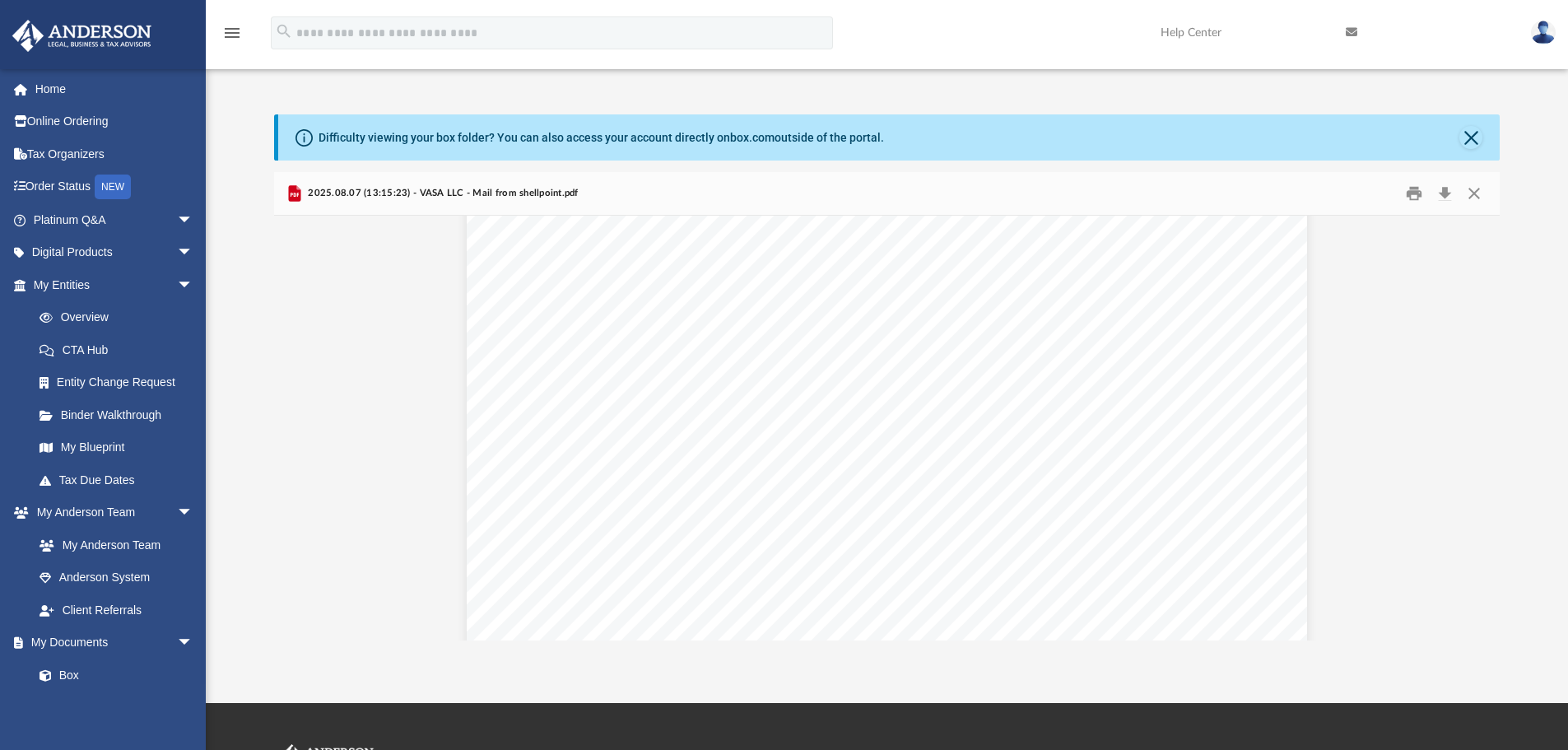 scroll, scrollTop: 0, scrollLeft: 0, axis: both 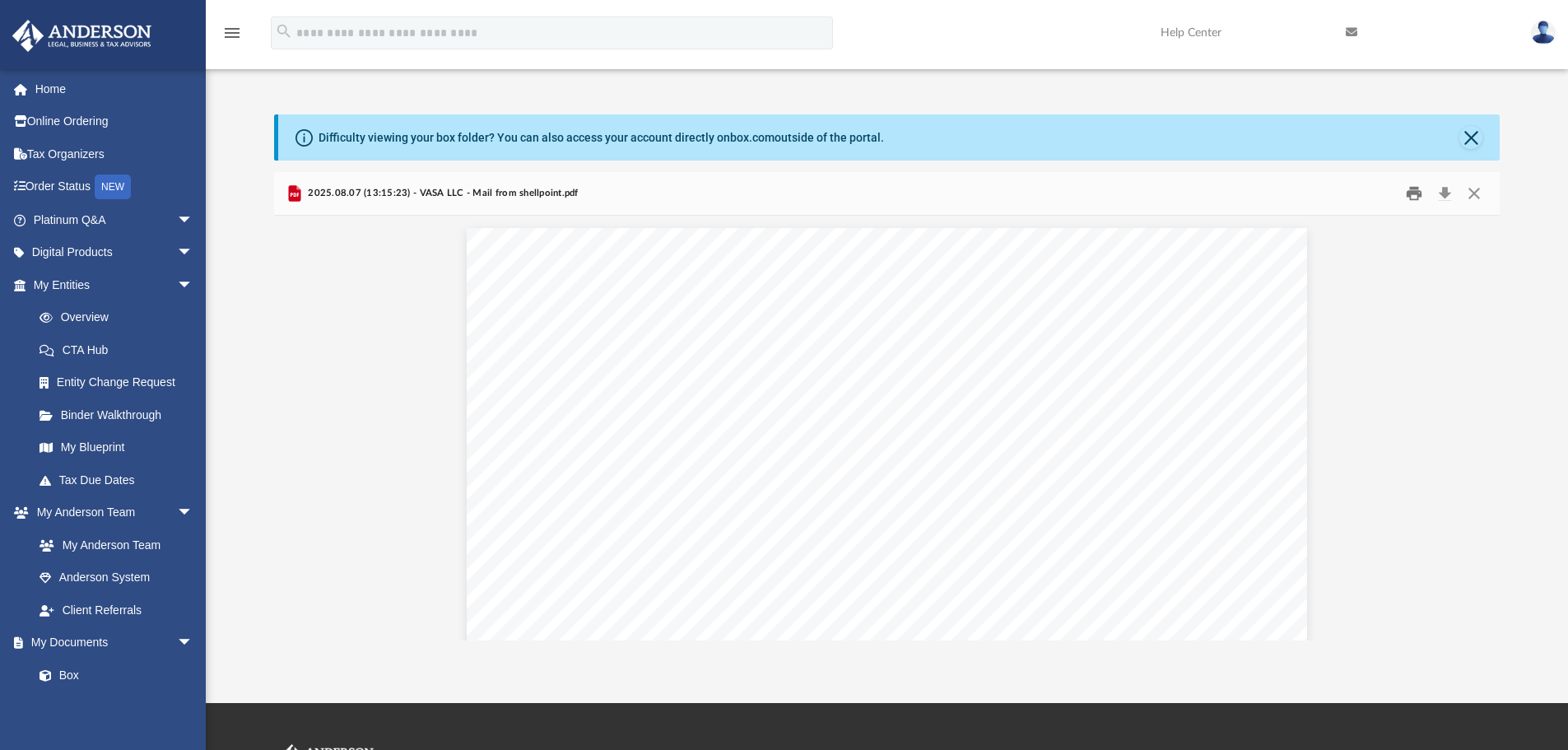click at bounding box center (1414, 193) 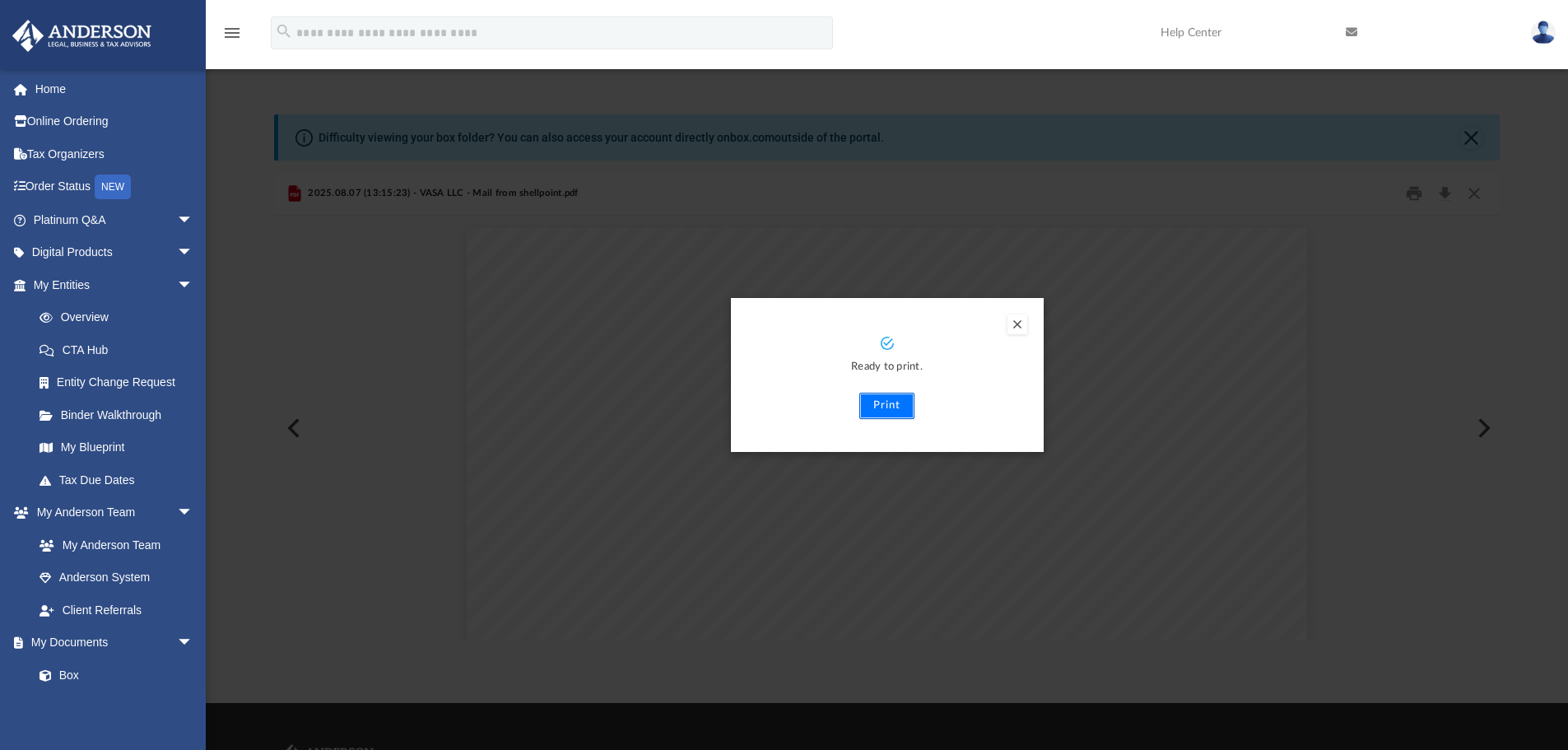 click on "Print" at bounding box center [886, 406] 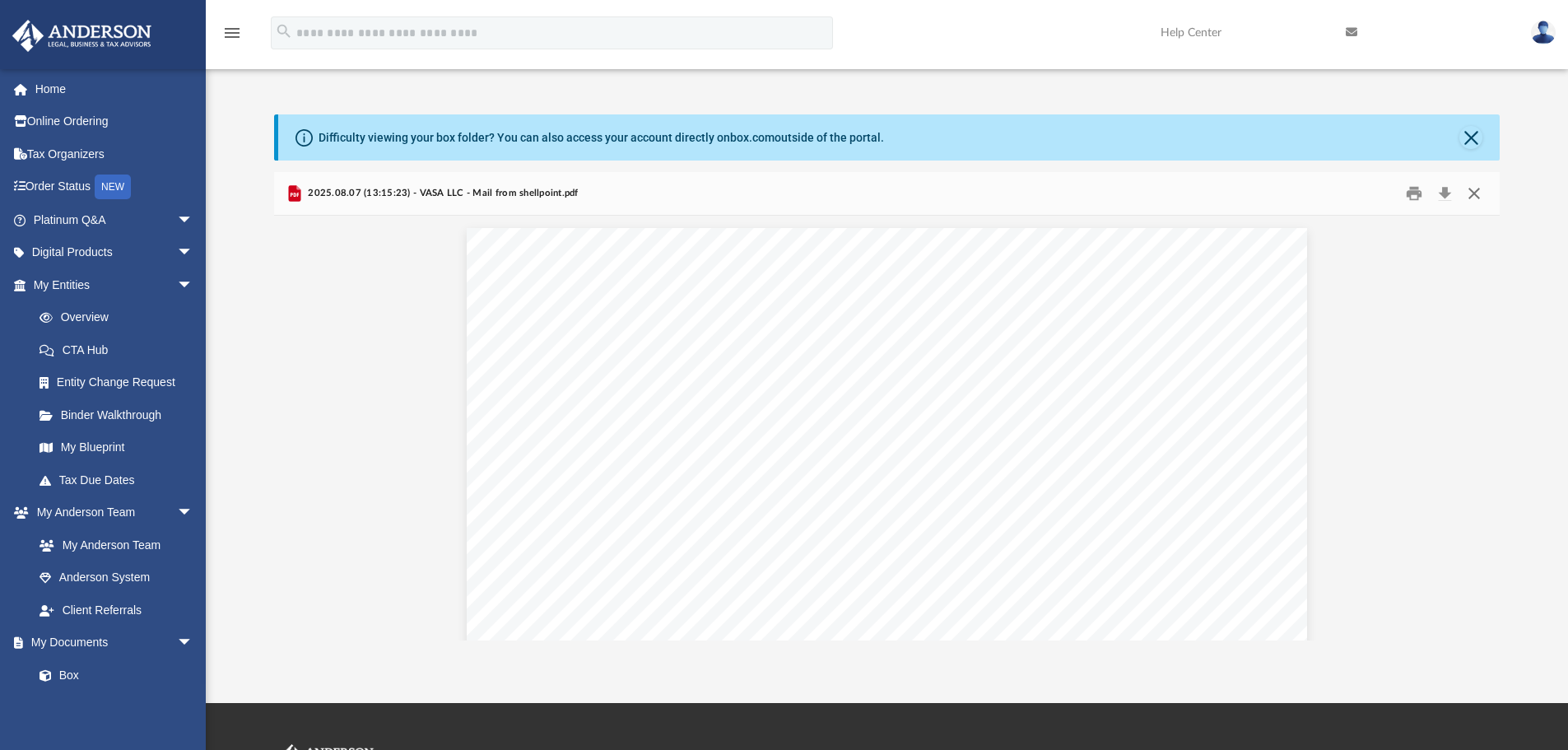 click at bounding box center (1474, 193) 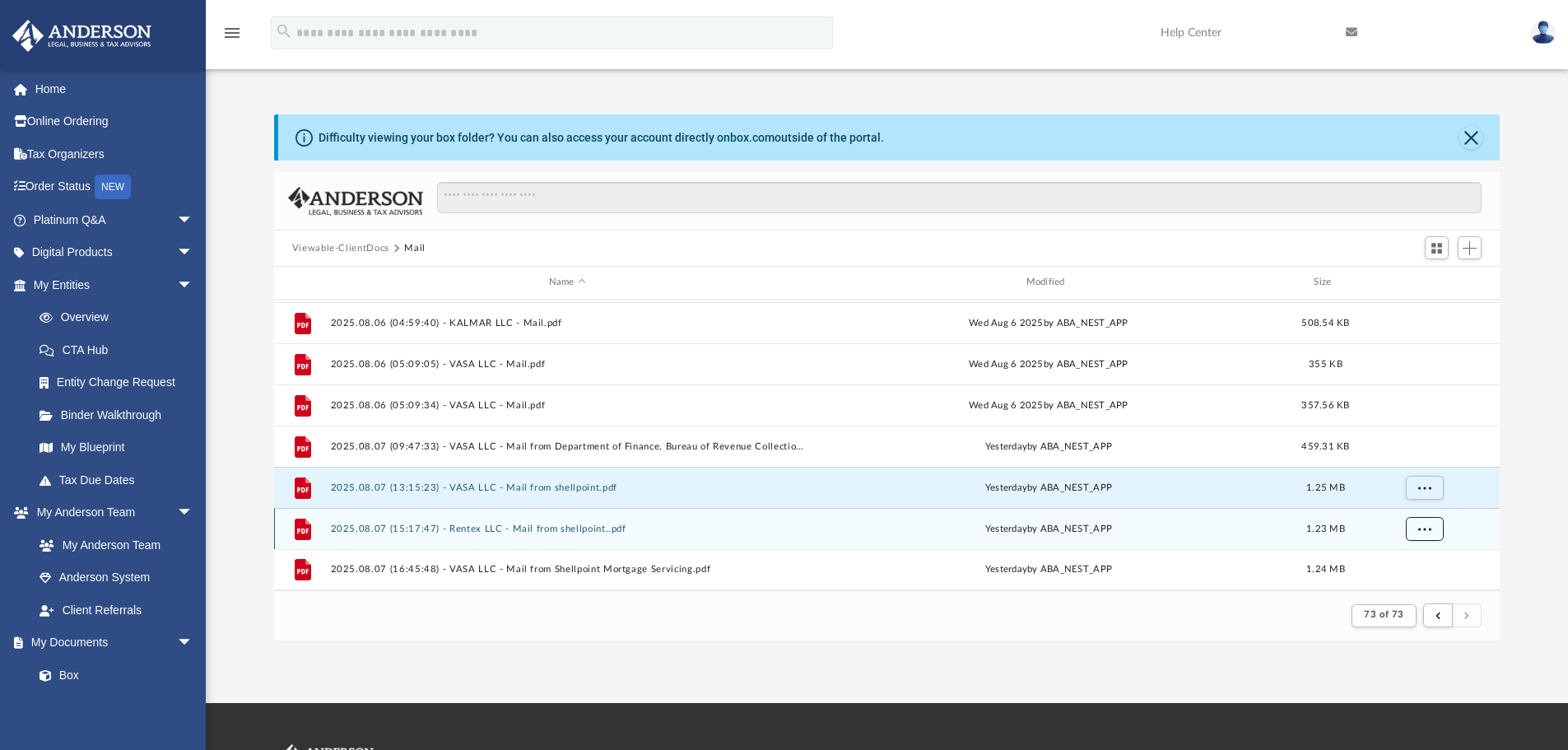 click at bounding box center [1424, 528] 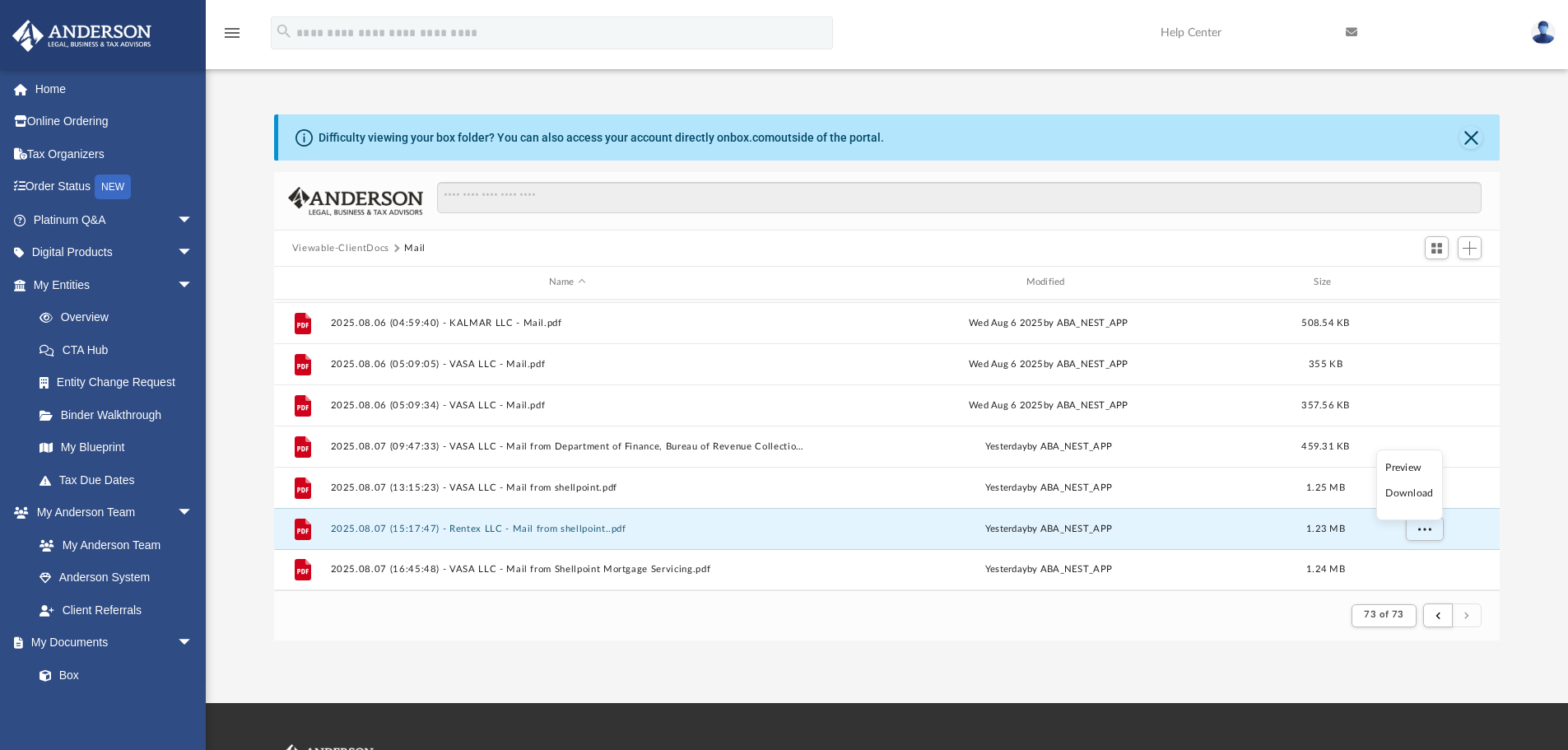 click on "Preview" at bounding box center [1409, 468] 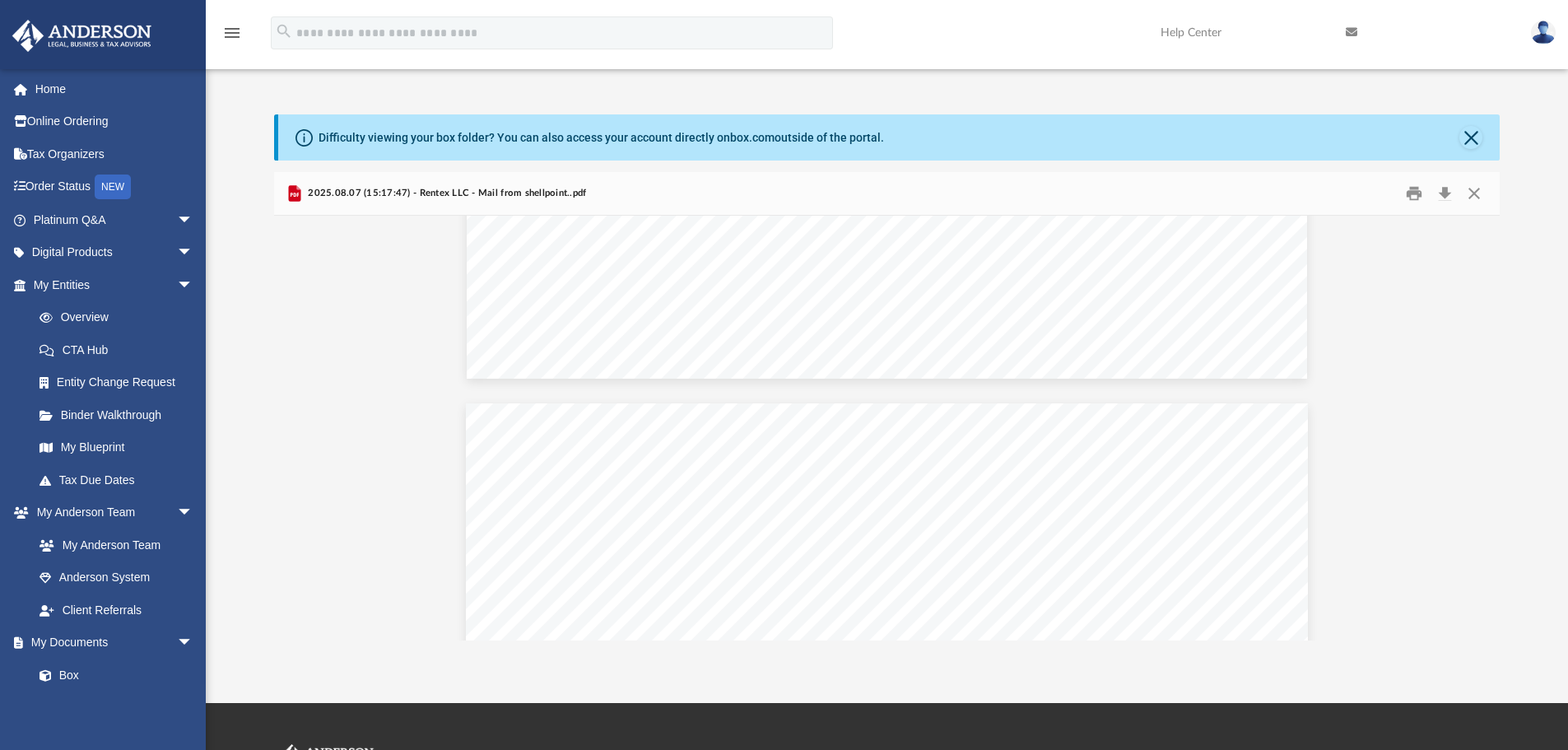 scroll, scrollTop: 4242, scrollLeft: 0, axis: vertical 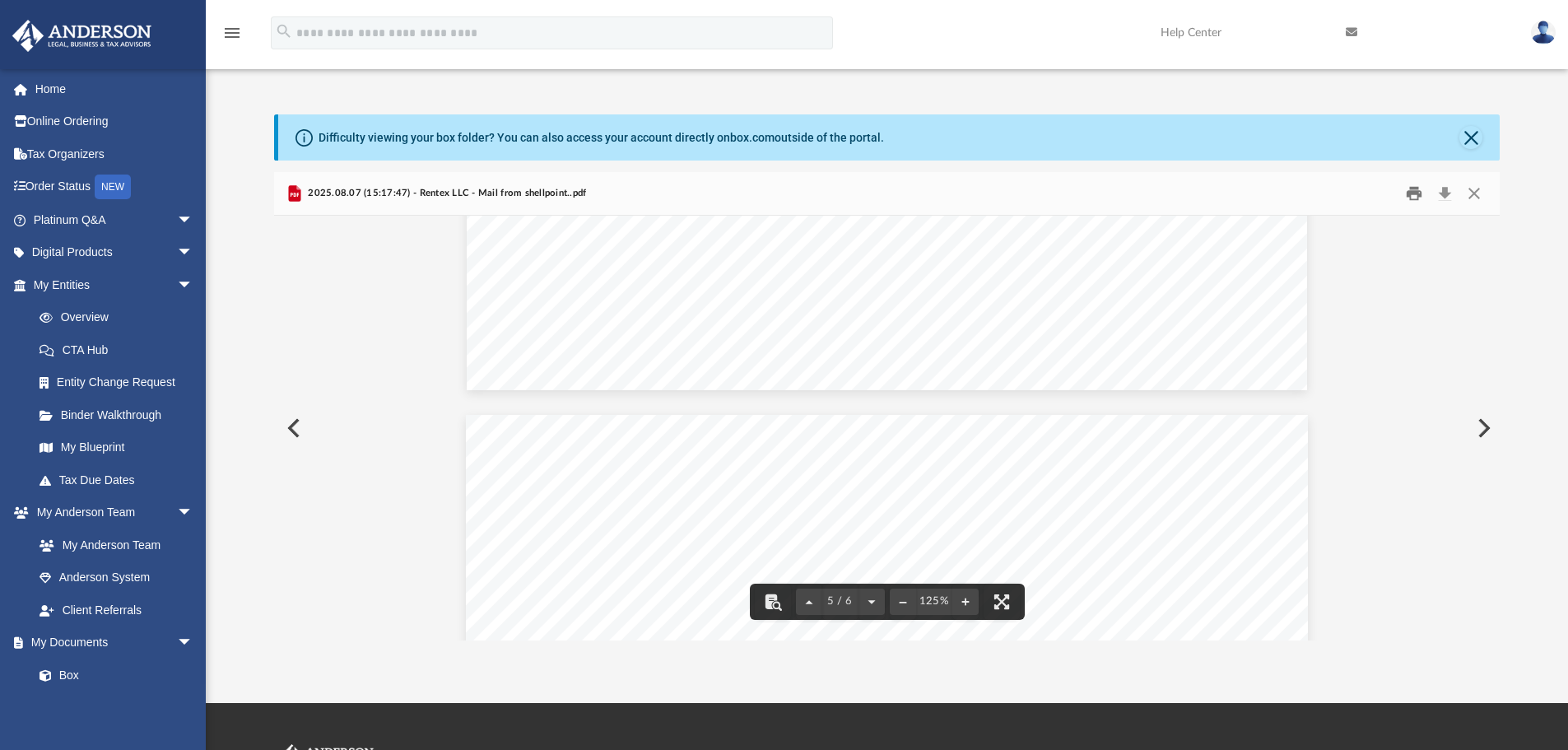 click at bounding box center (1414, 193) 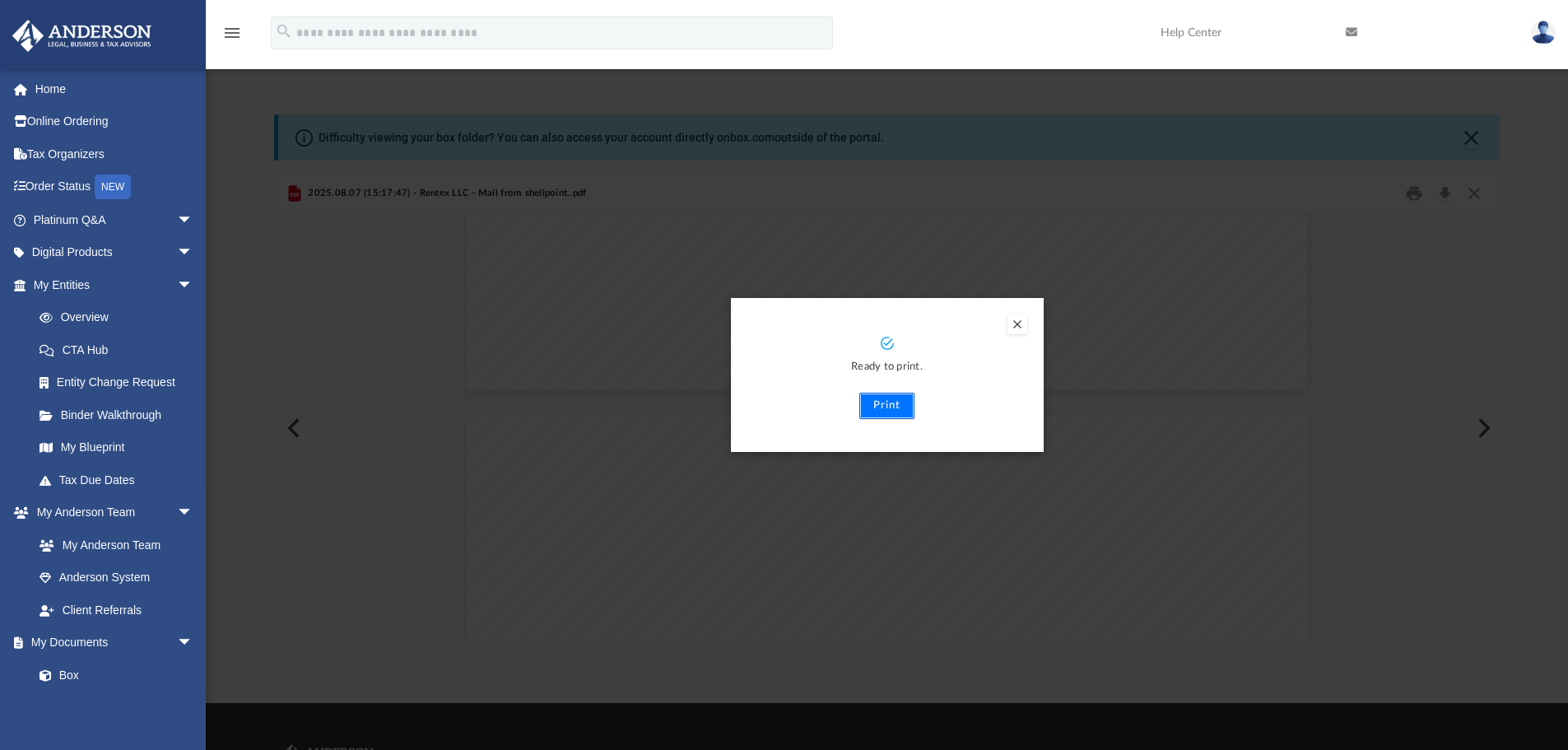 click on "Print" at bounding box center [886, 406] 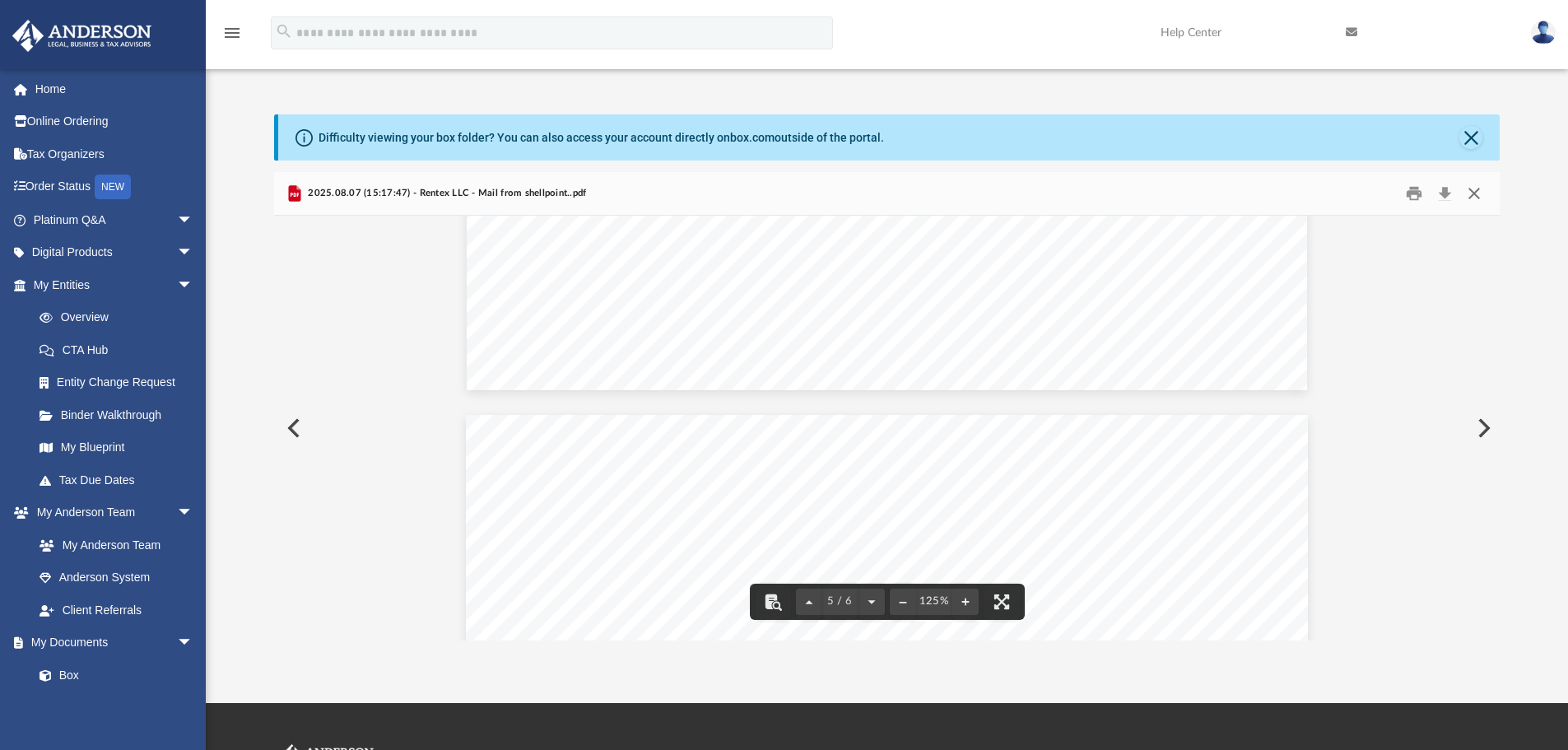 click at bounding box center (1474, 193) 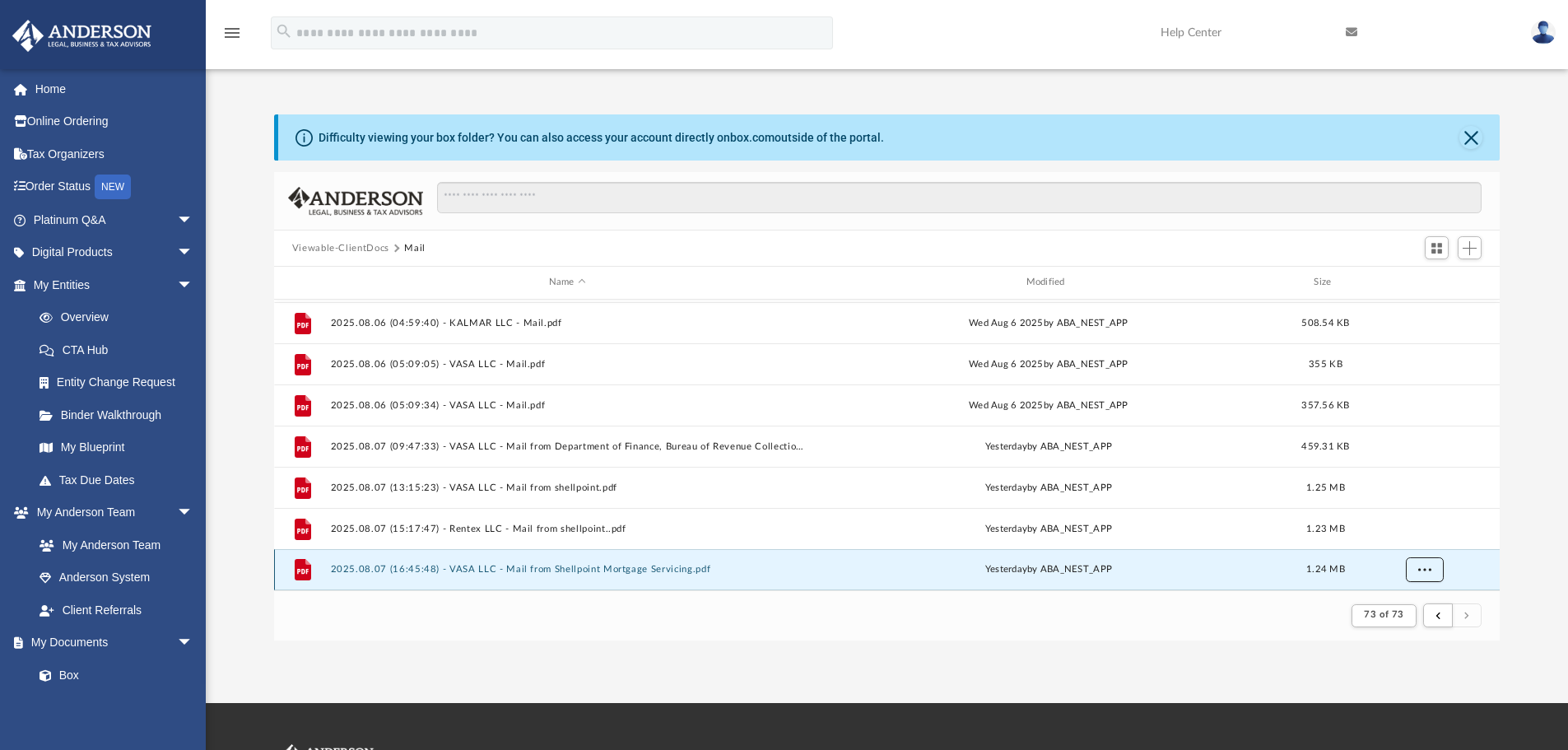 click at bounding box center (1424, 570) 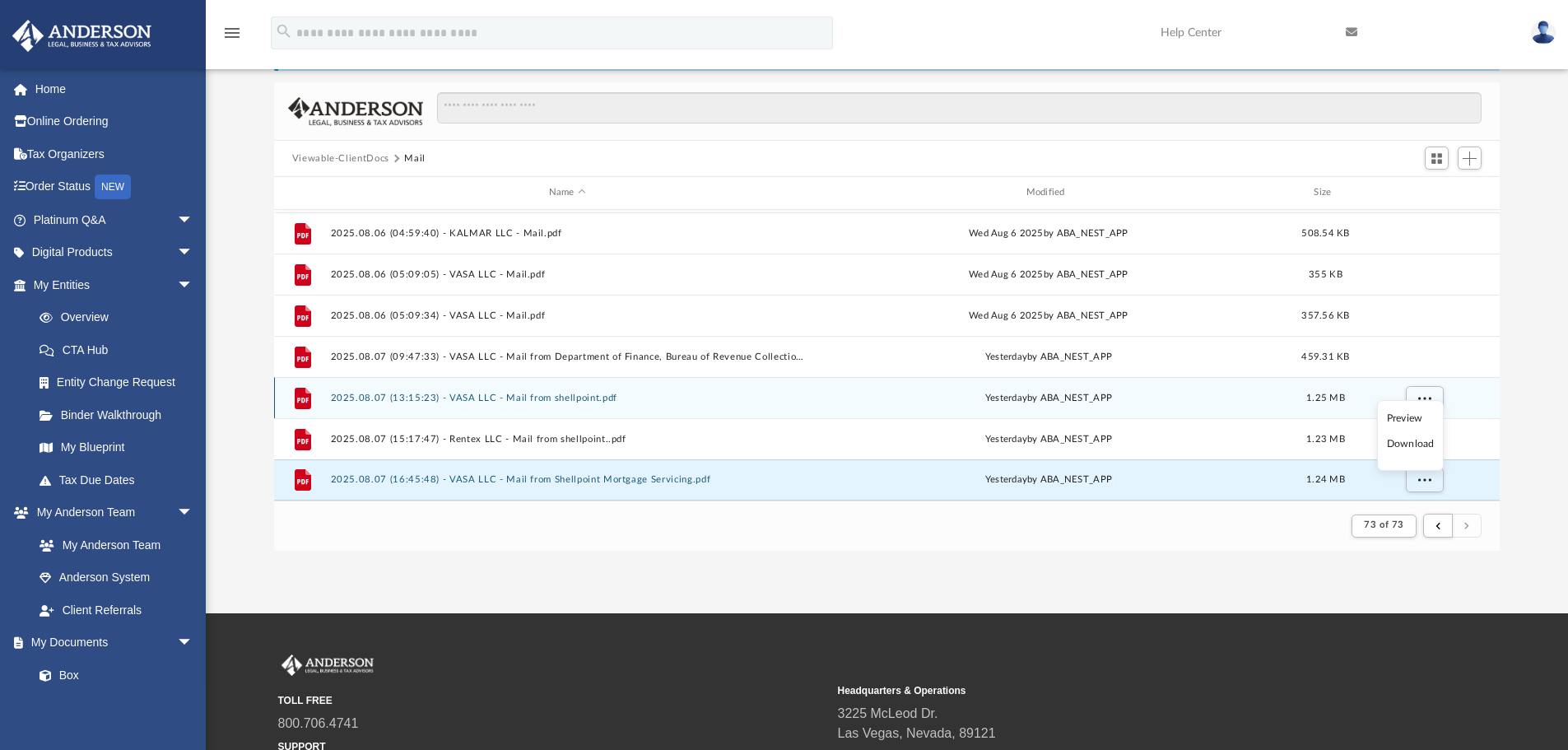 scroll, scrollTop: 0, scrollLeft: 0, axis: both 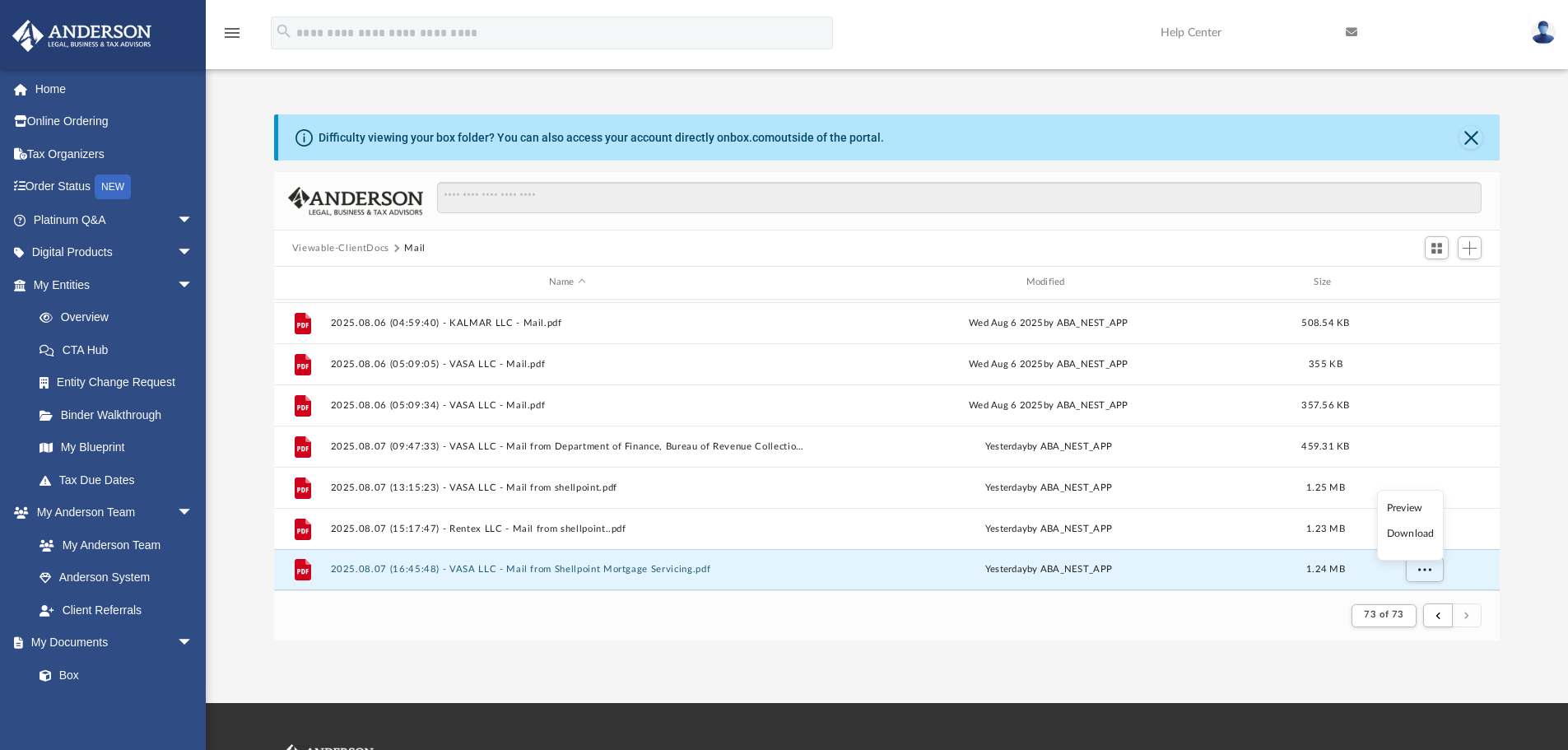 click on "Preview" at bounding box center (1411, 508) 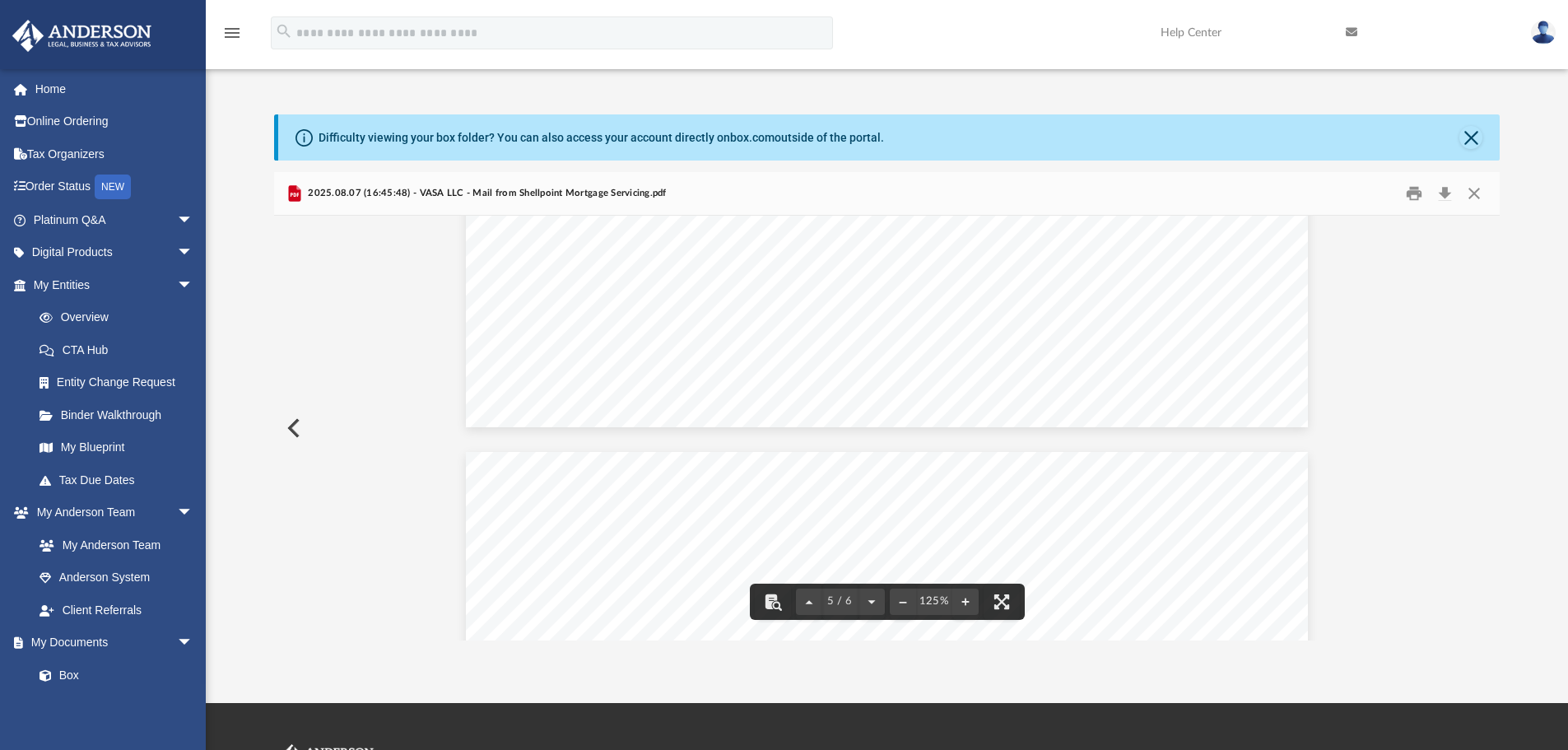 scroll, scrollTop: 4899, scrollLeft: 0, axis: vertical 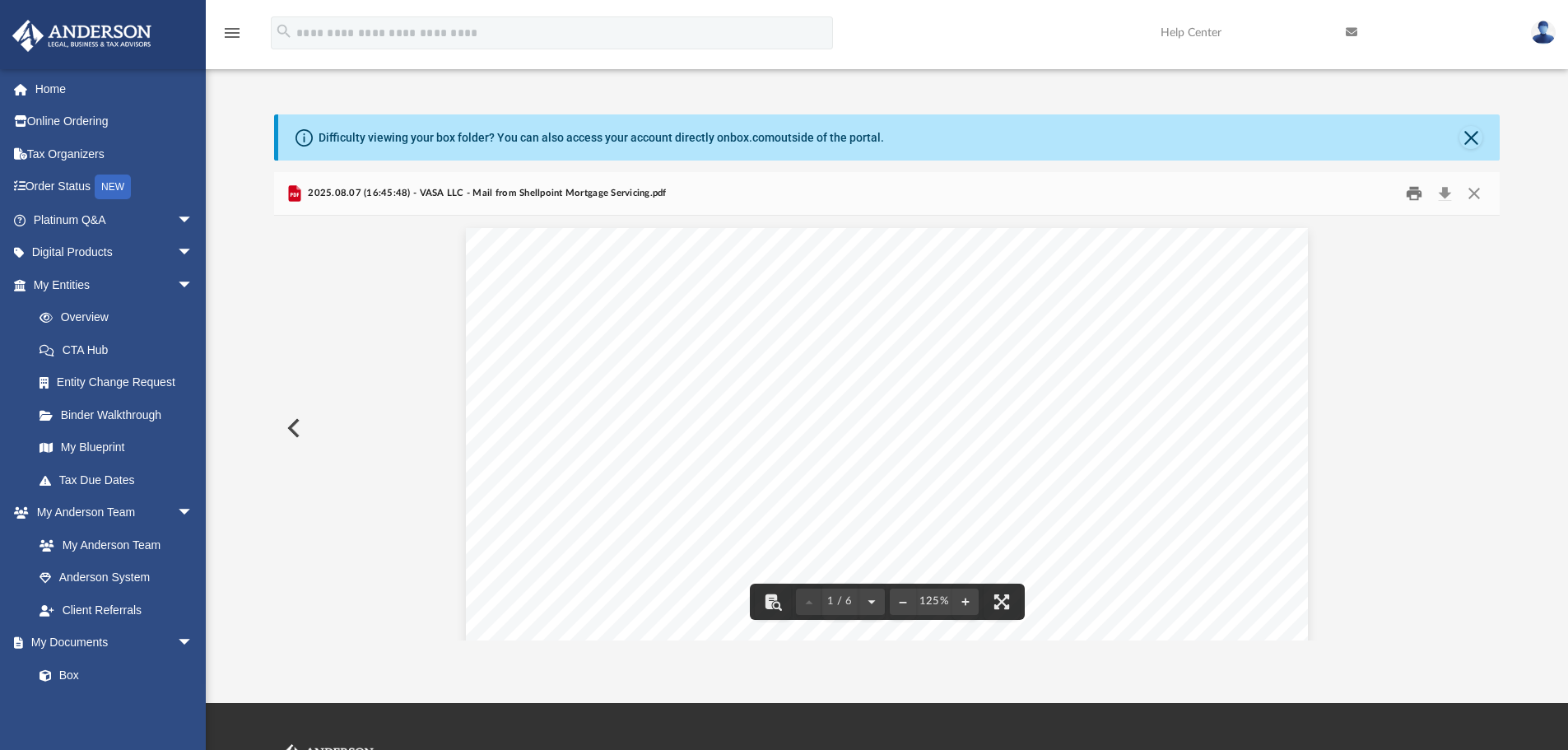 click at bounding box center [1414, 193] 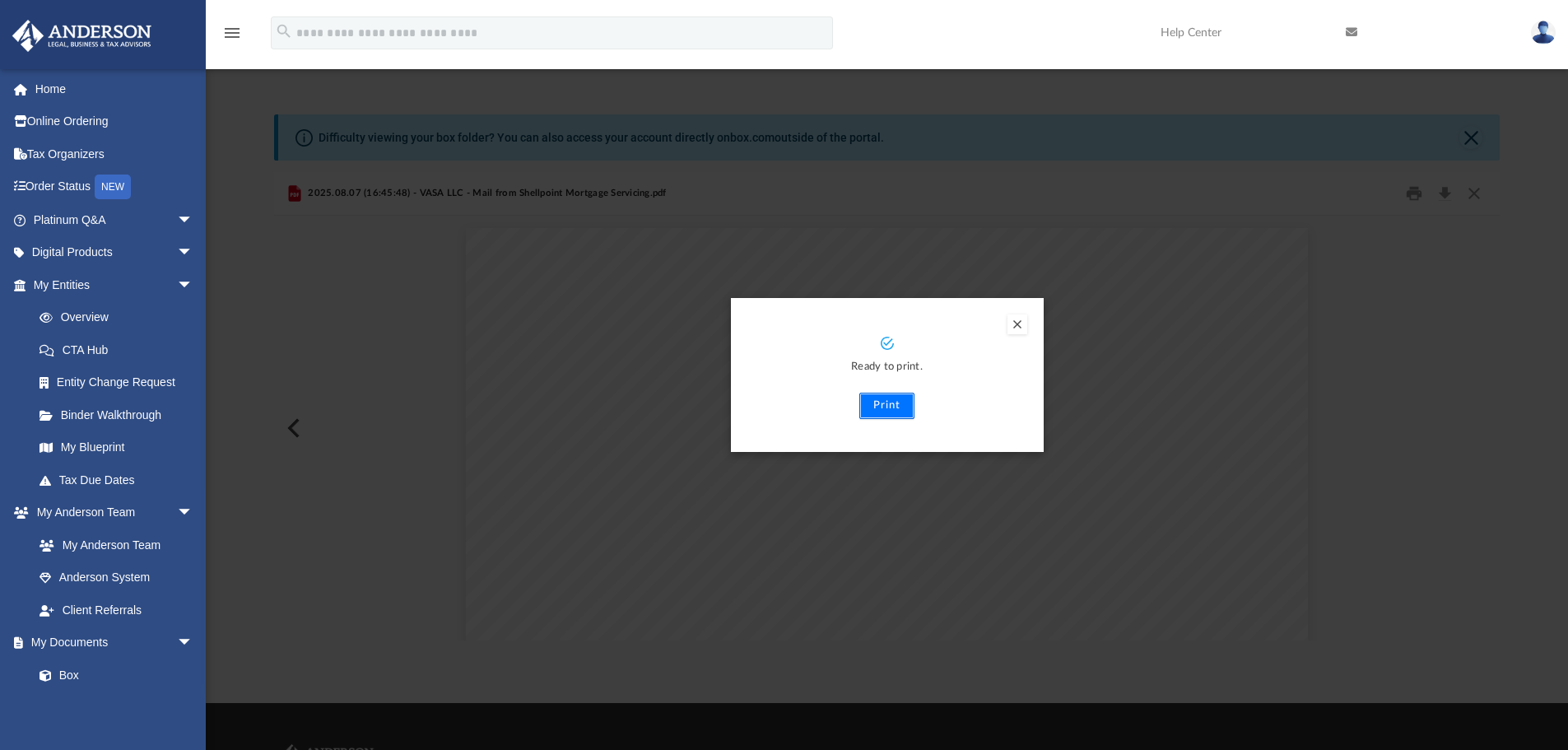 click on "Print" at bounding box center [886, 406] 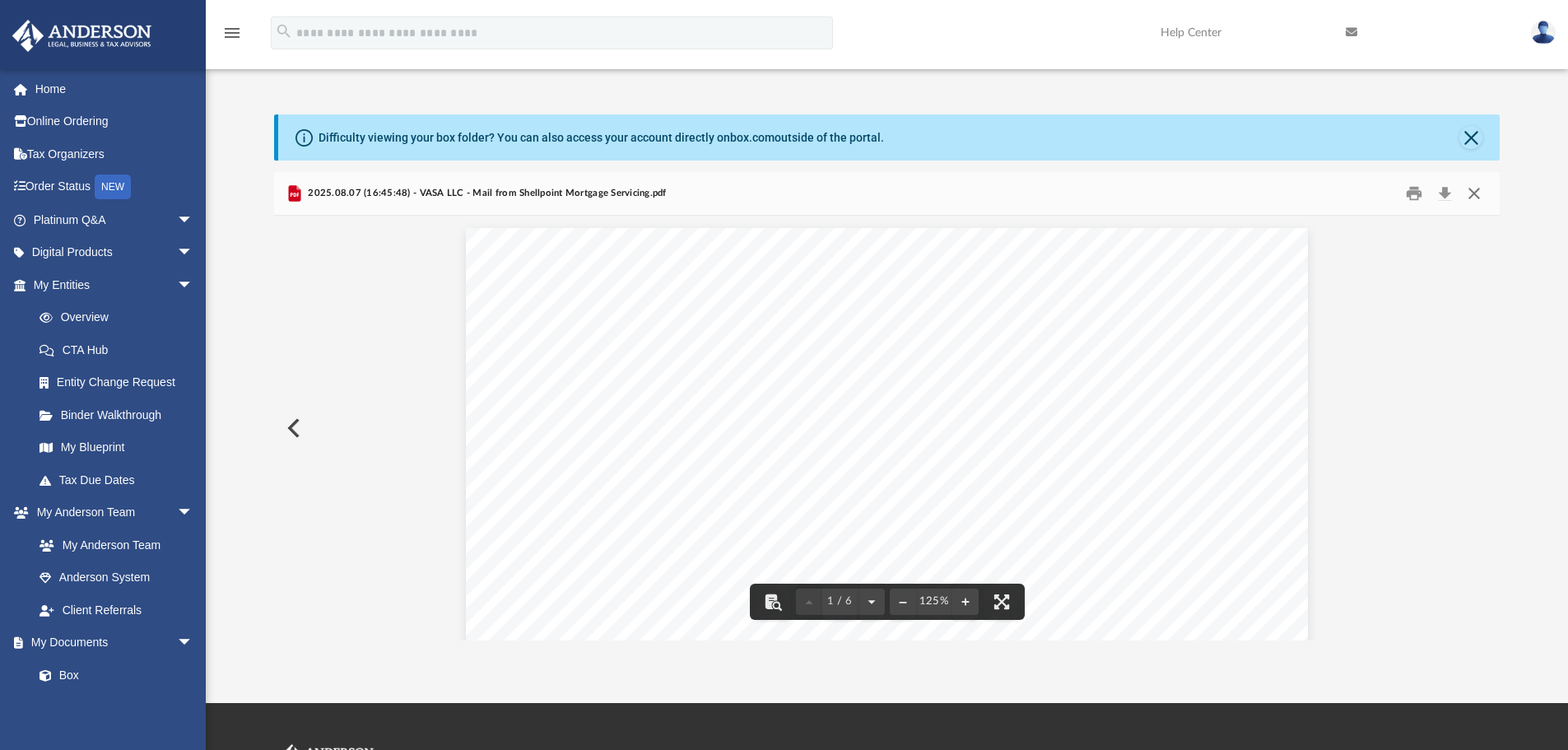 click at bounding box center [1474, 193] 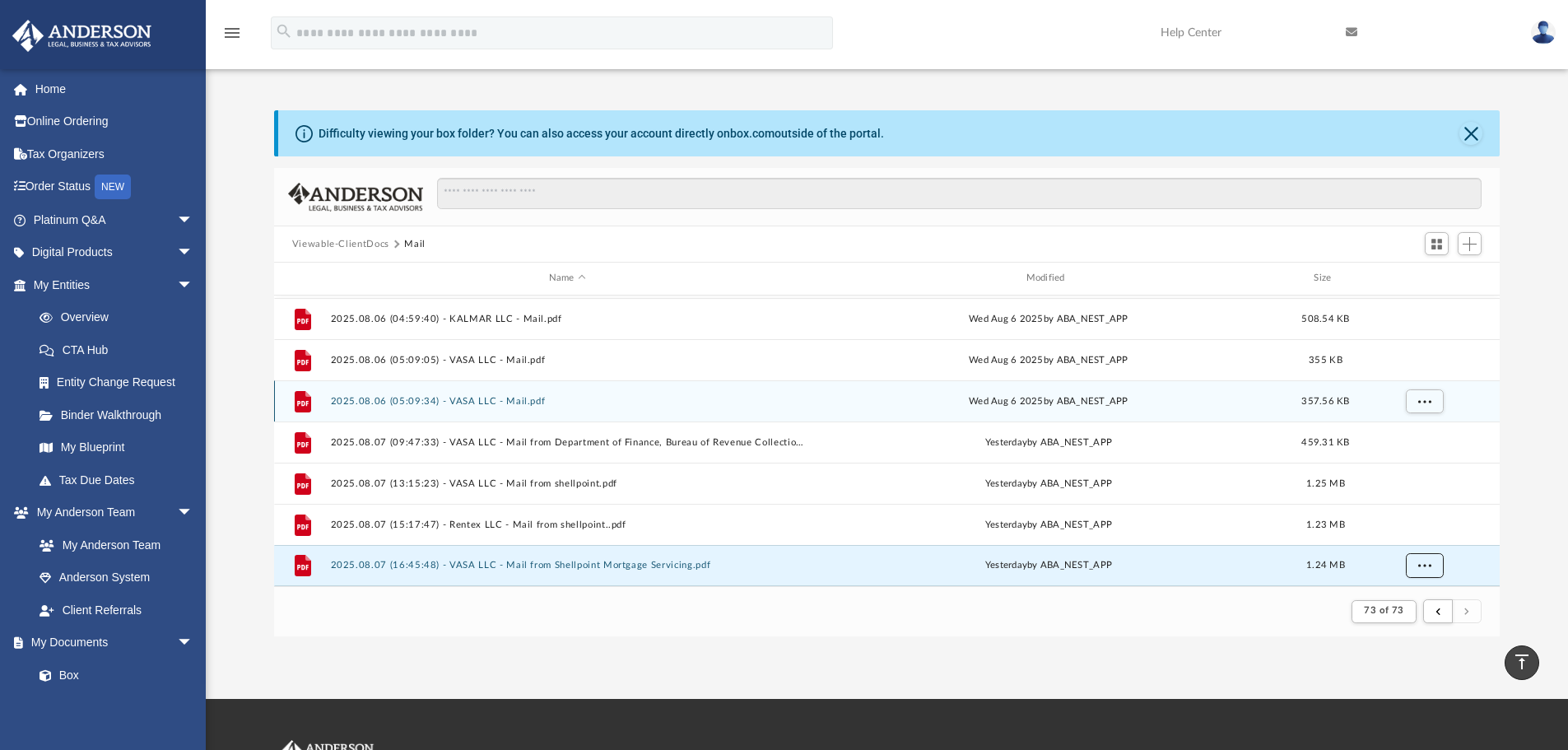 scroll, scrollTop: 0, scrollLeft: 0, axis: both 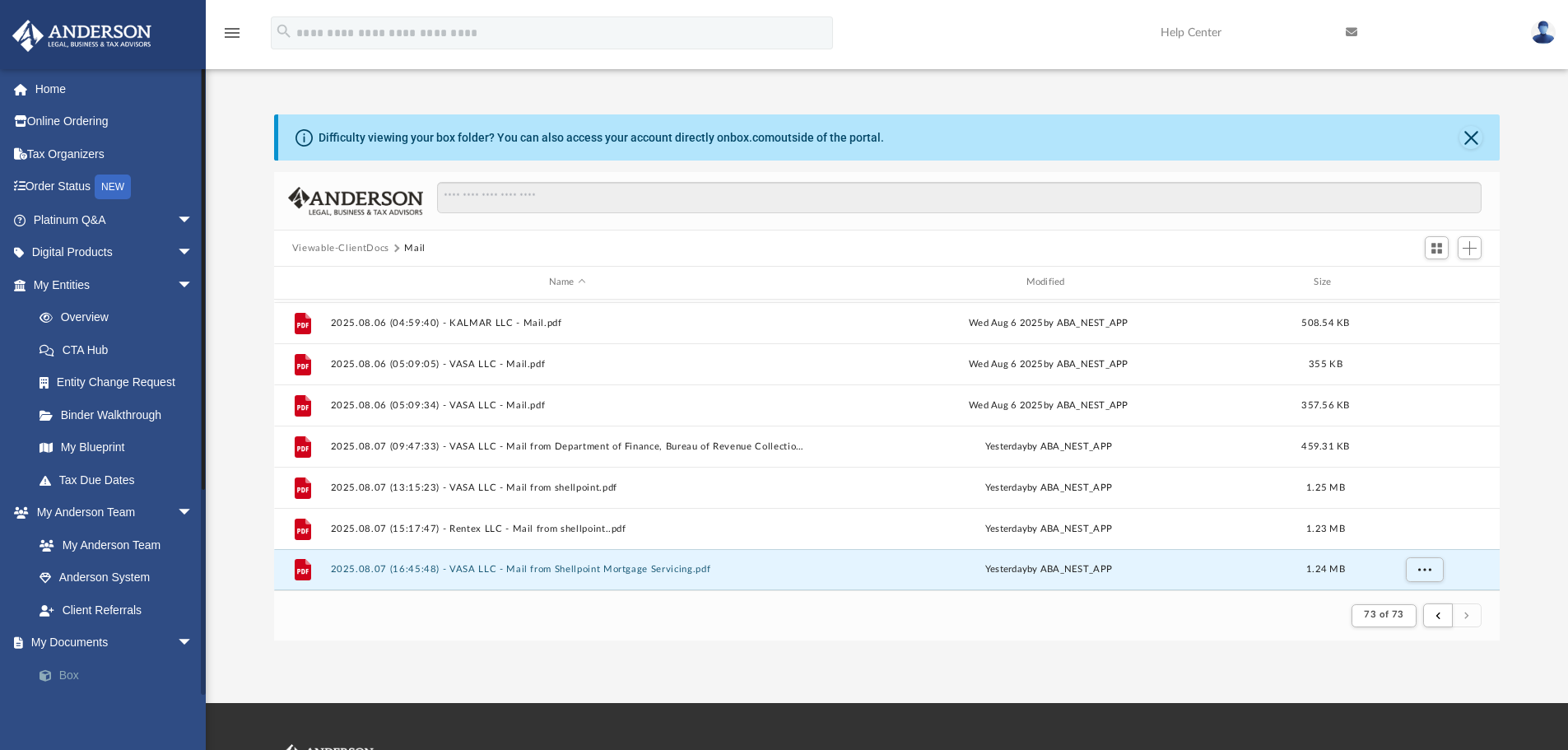click on "Box" at bounding box center (120, 675) 